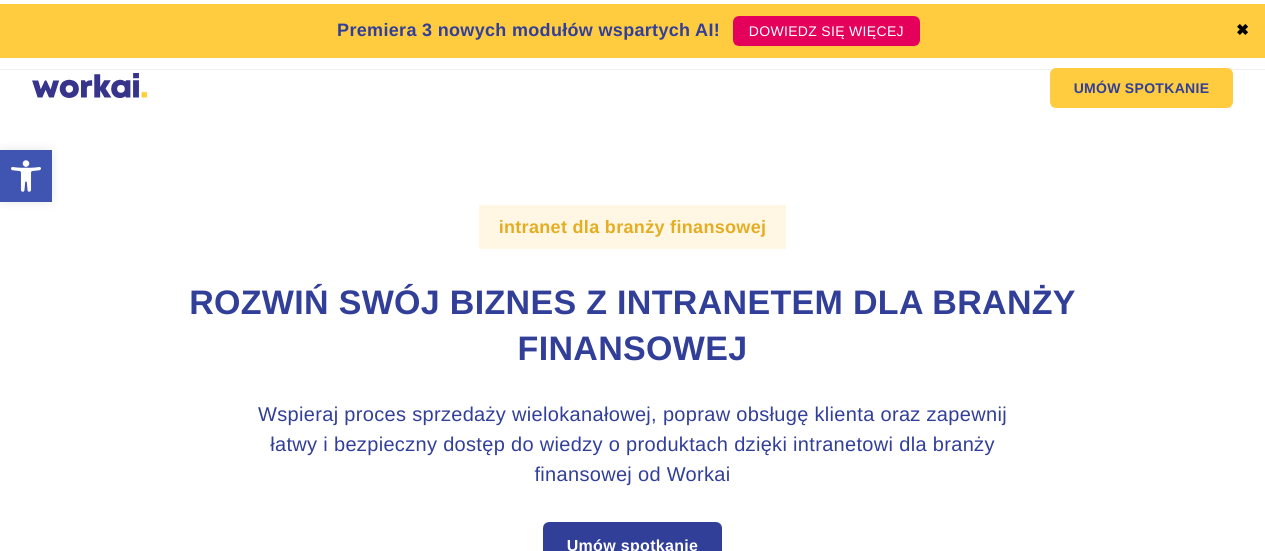 scroll, scrollTop: 0, scrollLeft: 0, axis: both 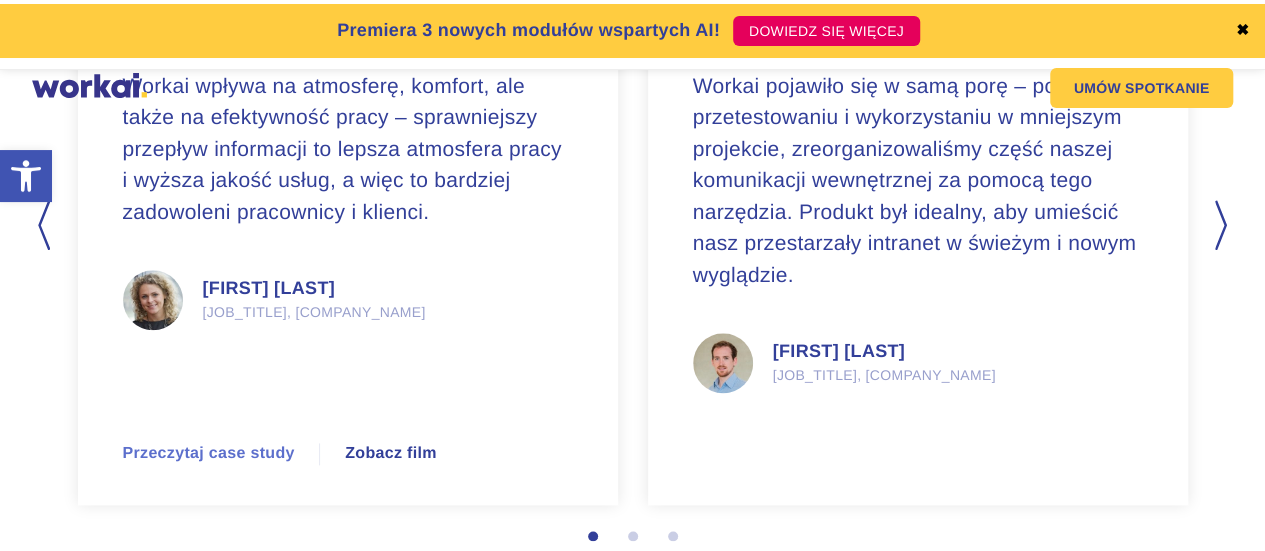 click on "Next" at bounding box center [1223, 225] 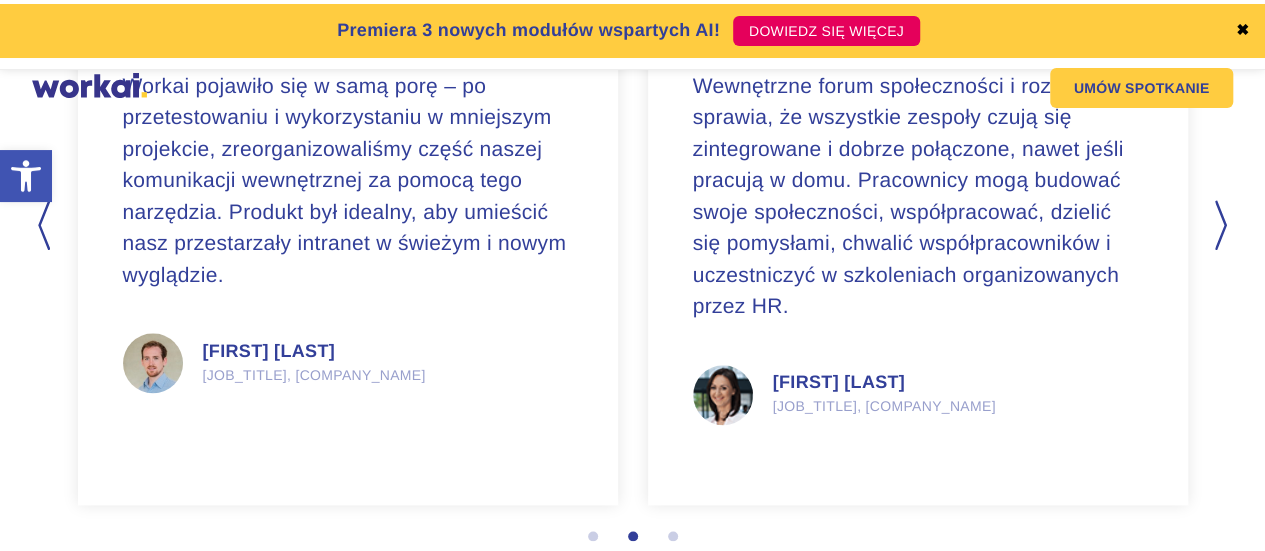 click on "Next" at bounding box center (1223, 225) 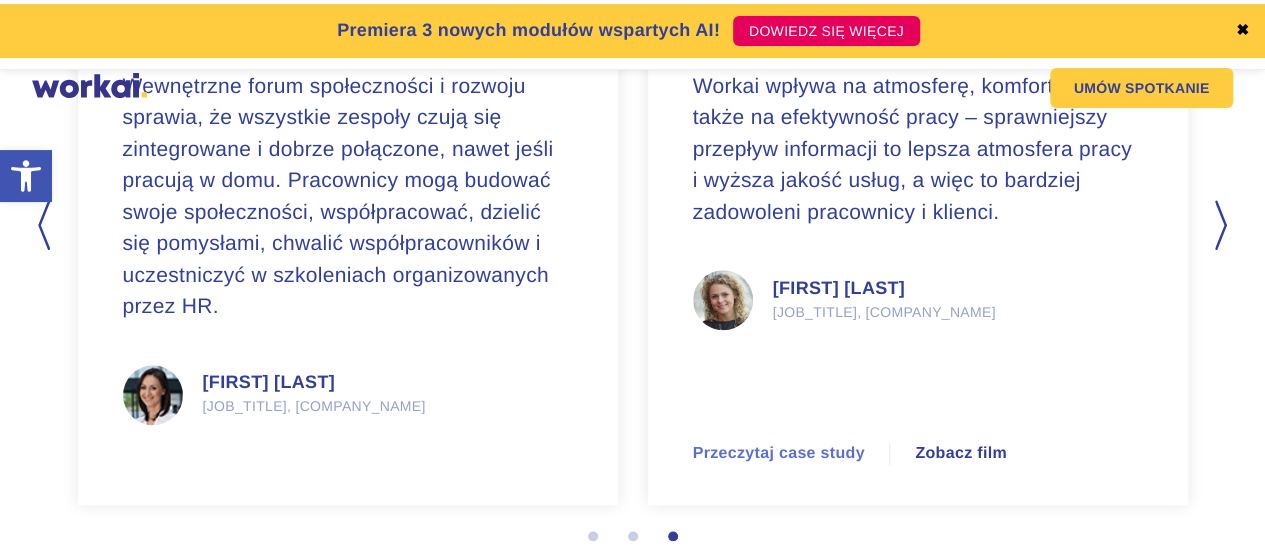 click on "Next" at bounding box center (1223, 225) 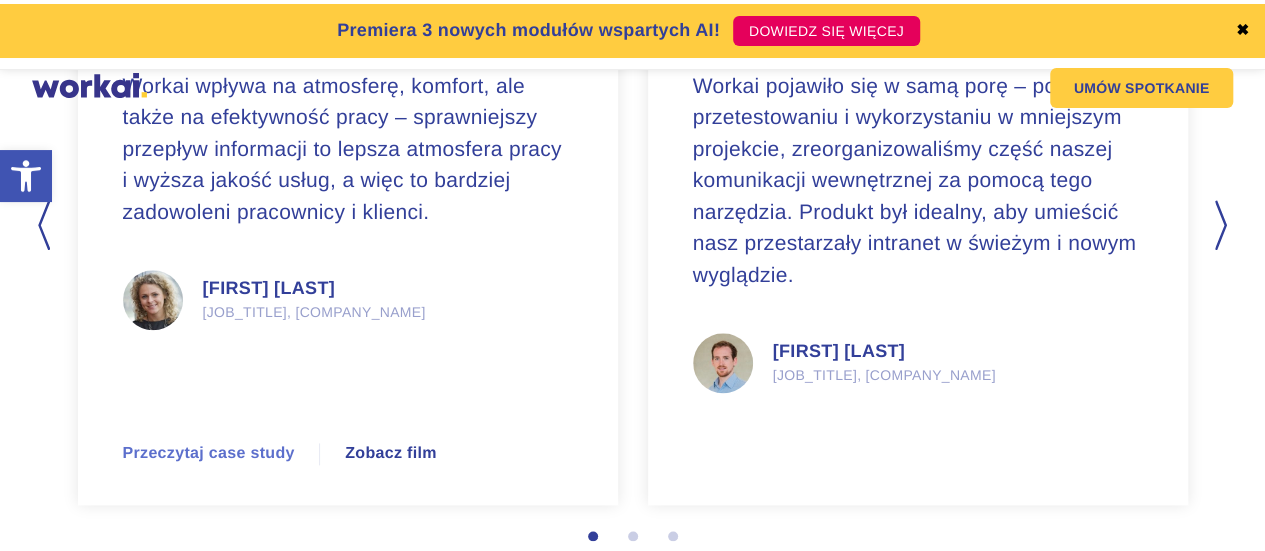 click on "Next" at bounding box center [1223, 225] 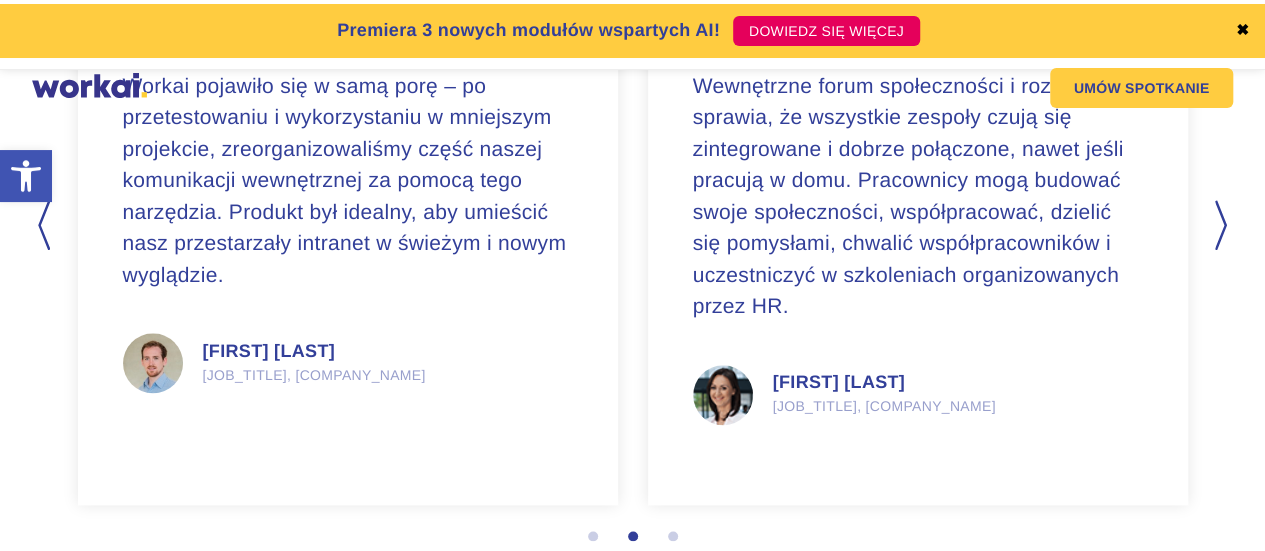 drag, startPoint x: 1264, startPoint y: 456, endPoint x: 1268, endPoint y: 409, distance: 47.169907 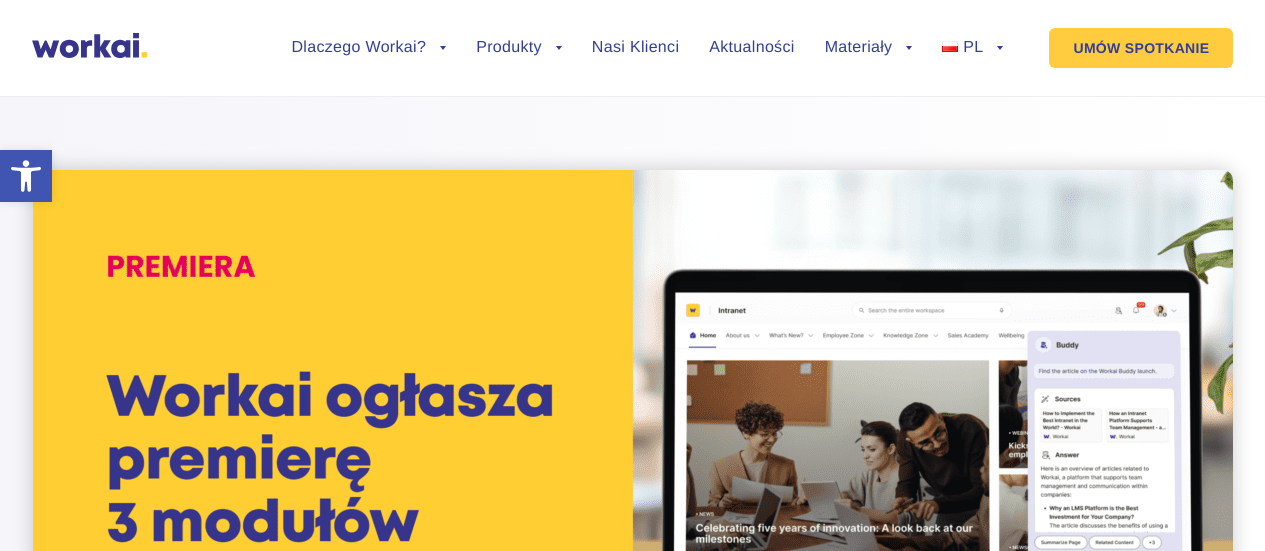 scroll, scrollTop: 0, scrollLeft: 0, axis: both 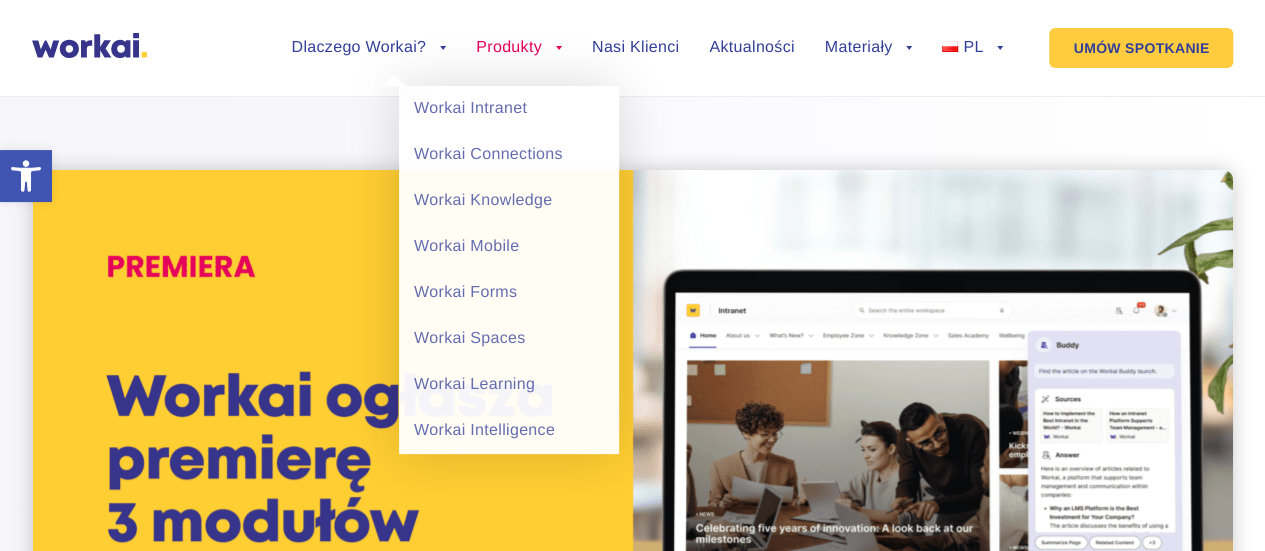 click on "Produkty" at bounding box center [519, 48] 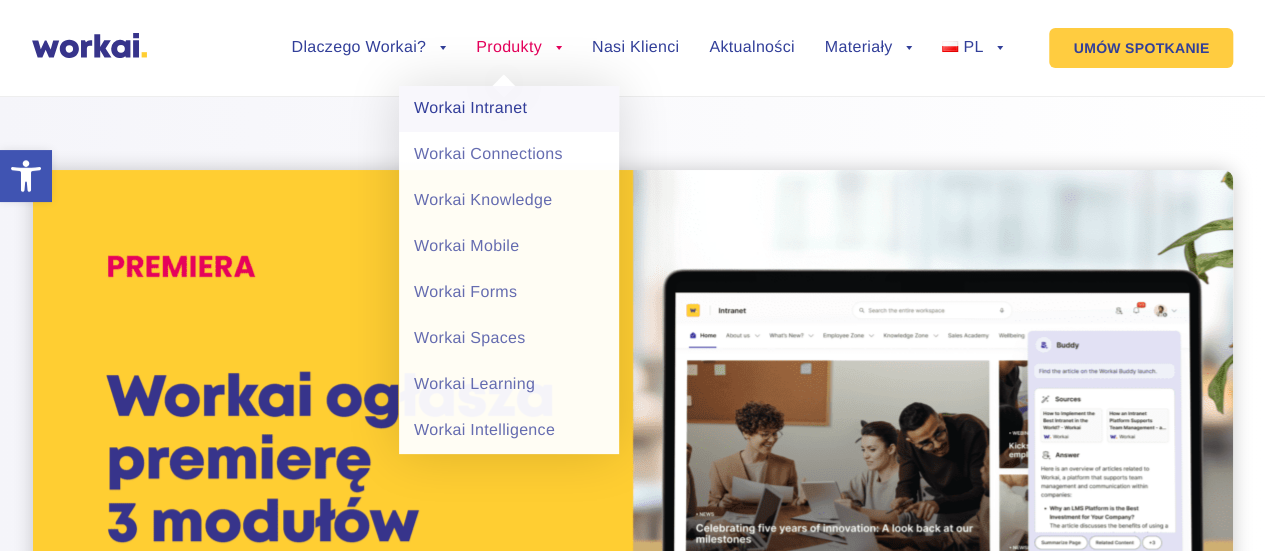 click on "Workai Intranet" at bounding box center (509, 109) 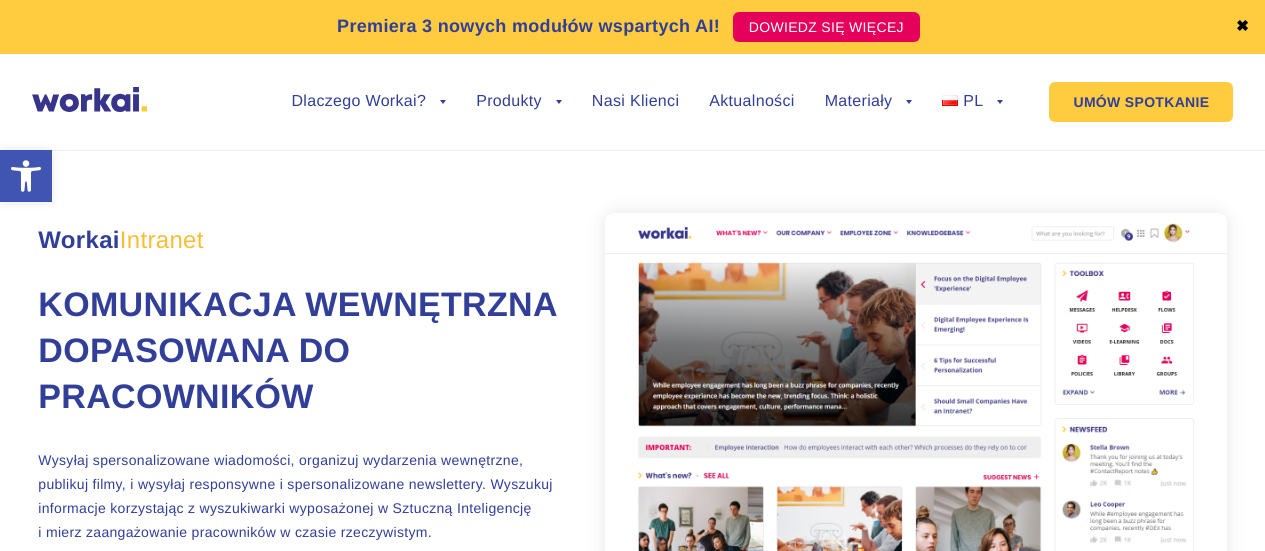 scroll, scrollTop: 0, scrollLeft: 0, axis: both 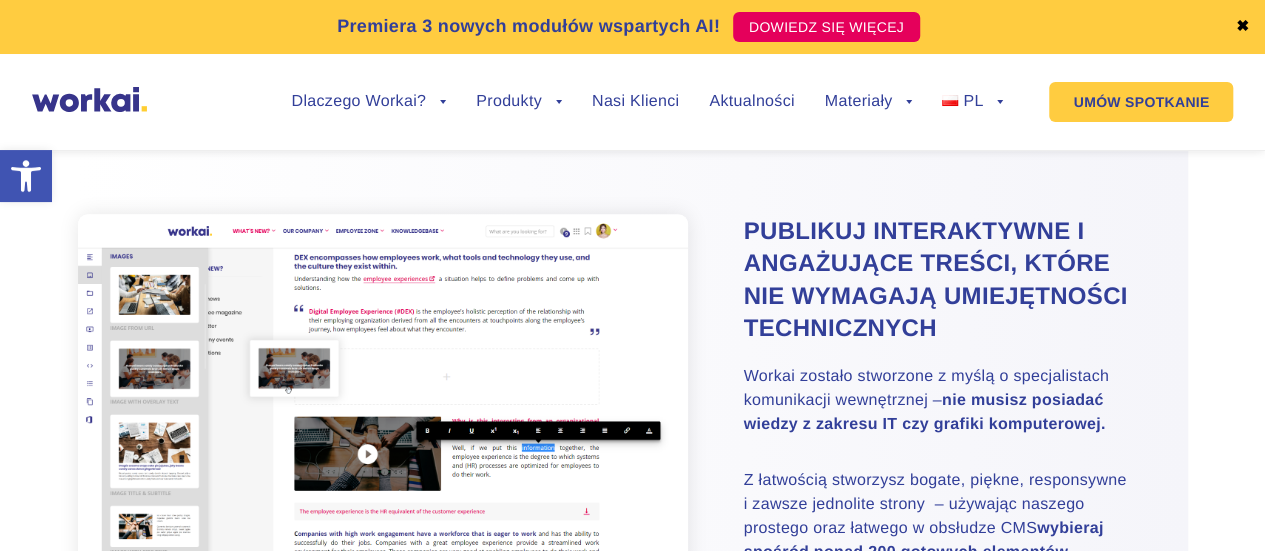 drag, startPoint x: 1279, startPoint y: 27, endPoint x: 1272, endPoint y: 81, distance: 54.451813 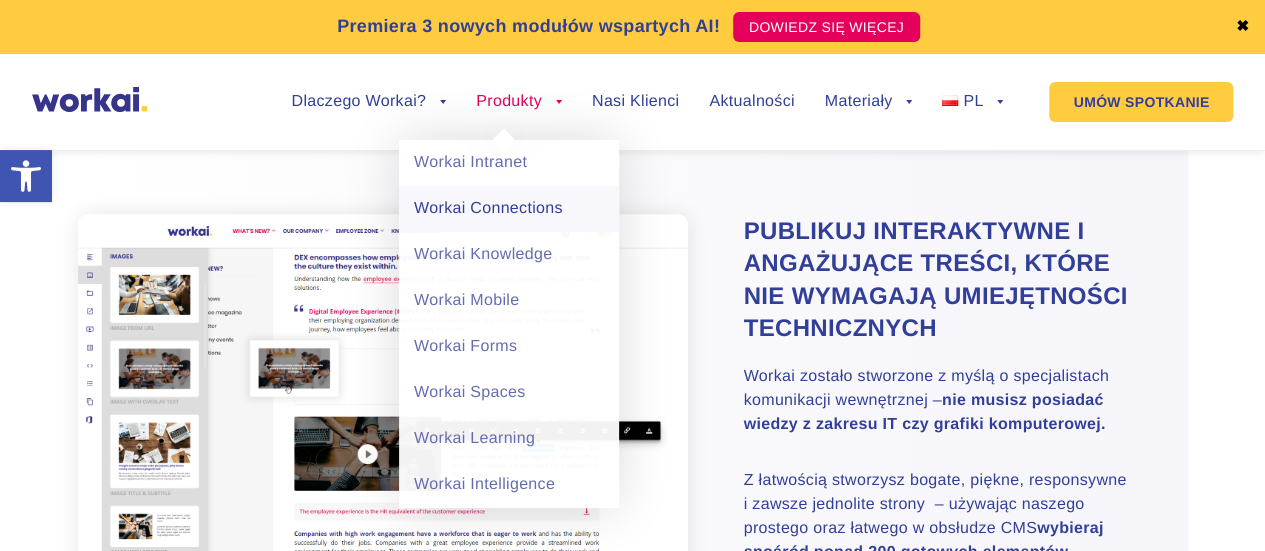 click on "Workai Connections" at bounding box center (509, 209) 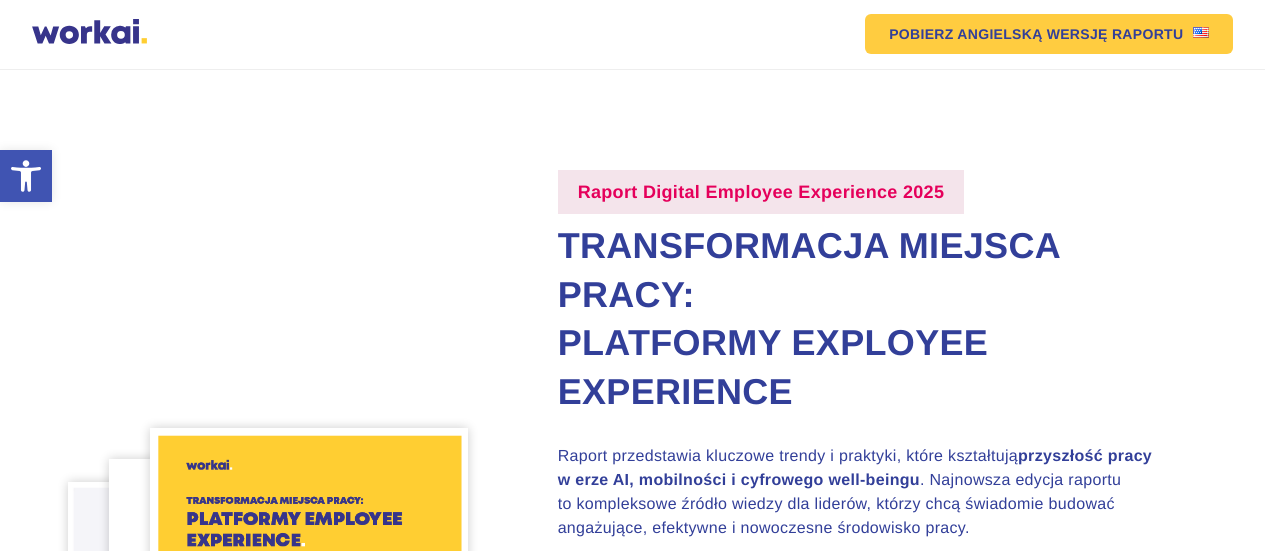 scroll, scrollTop: 0, scrollLeft: 0, axis: both 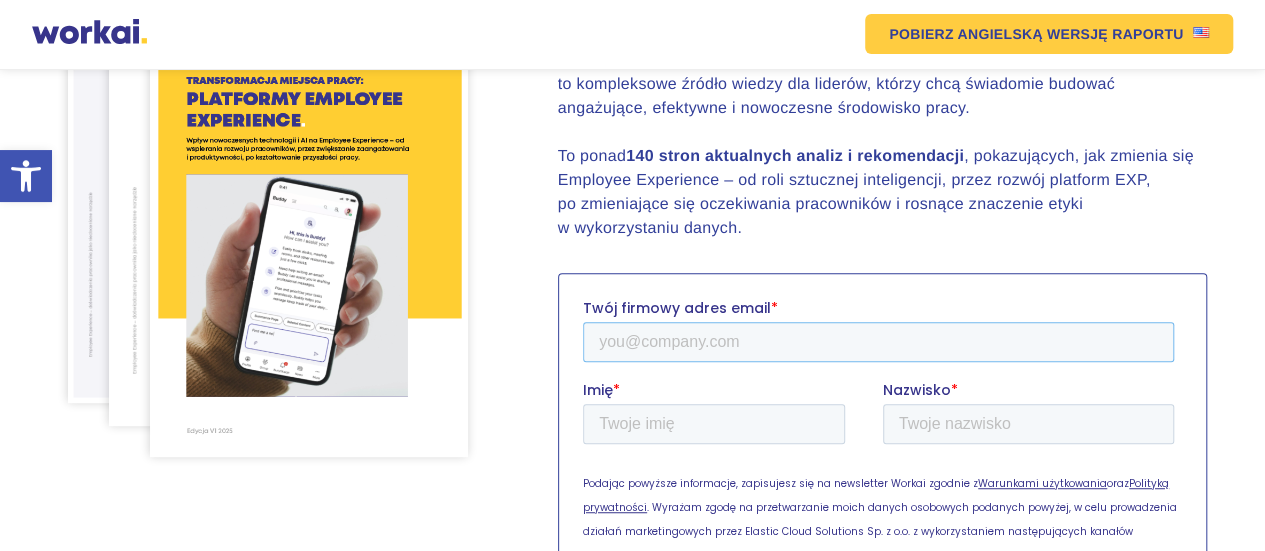 click on "Twój firmowy adres email *" at bounding box center (877, 342) 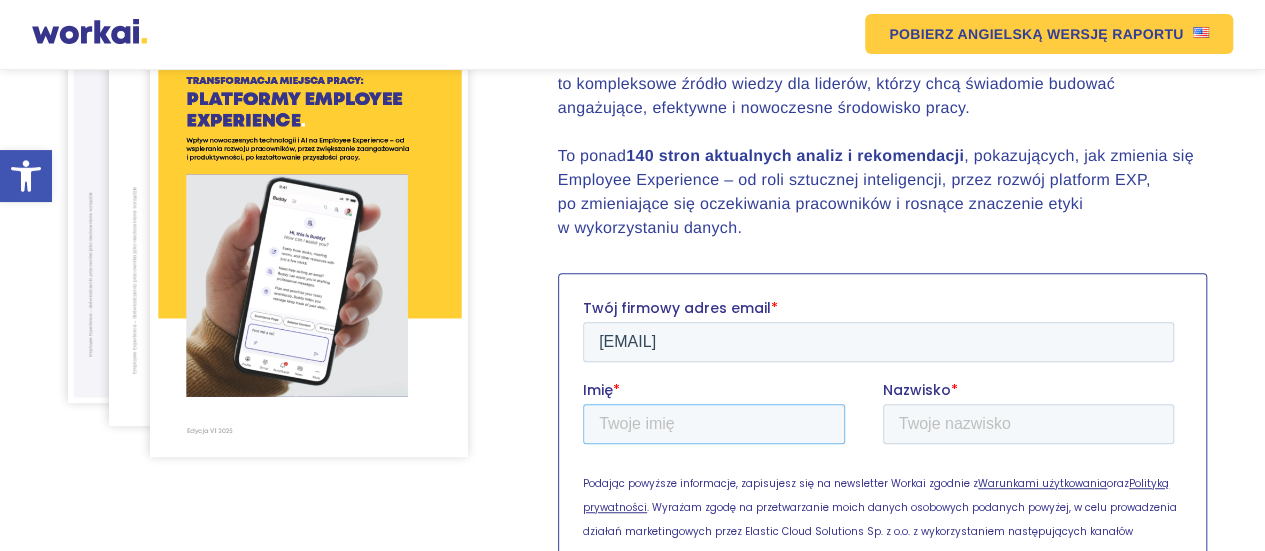click on "Imię *" at bounding box center [713, 424] 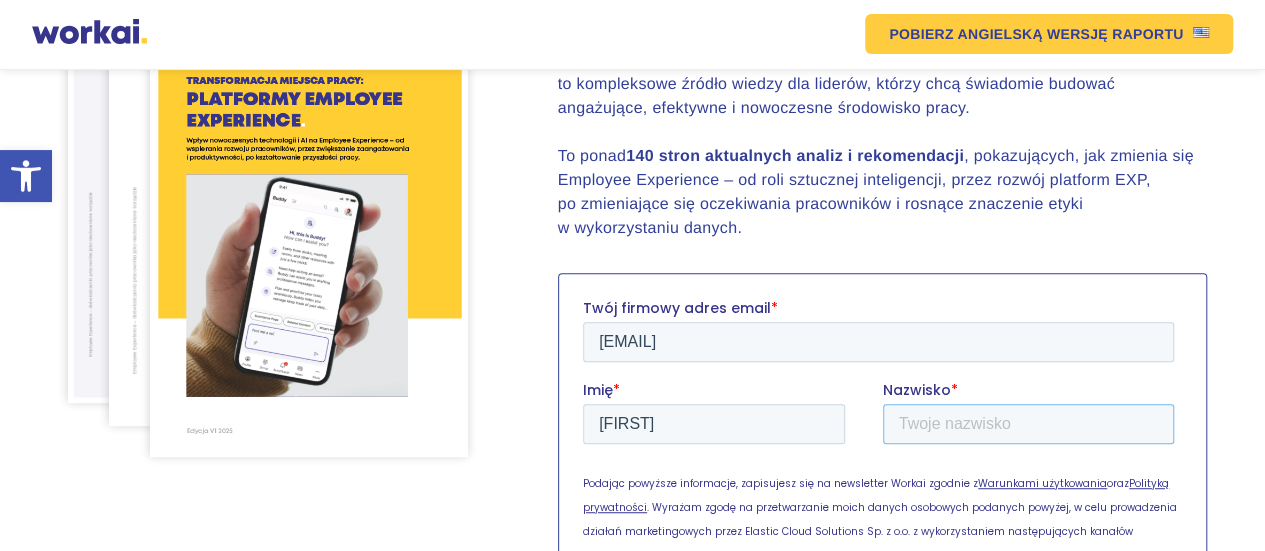click on "Nazwisko *" at bounding box center (1028, 424) 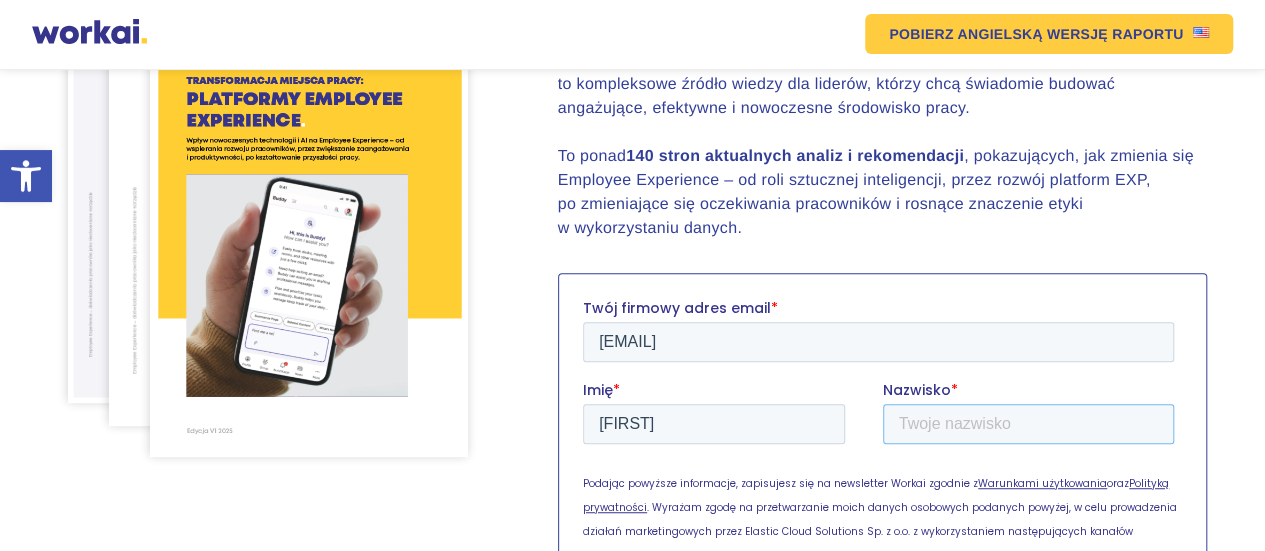type on "Bartniczuk" 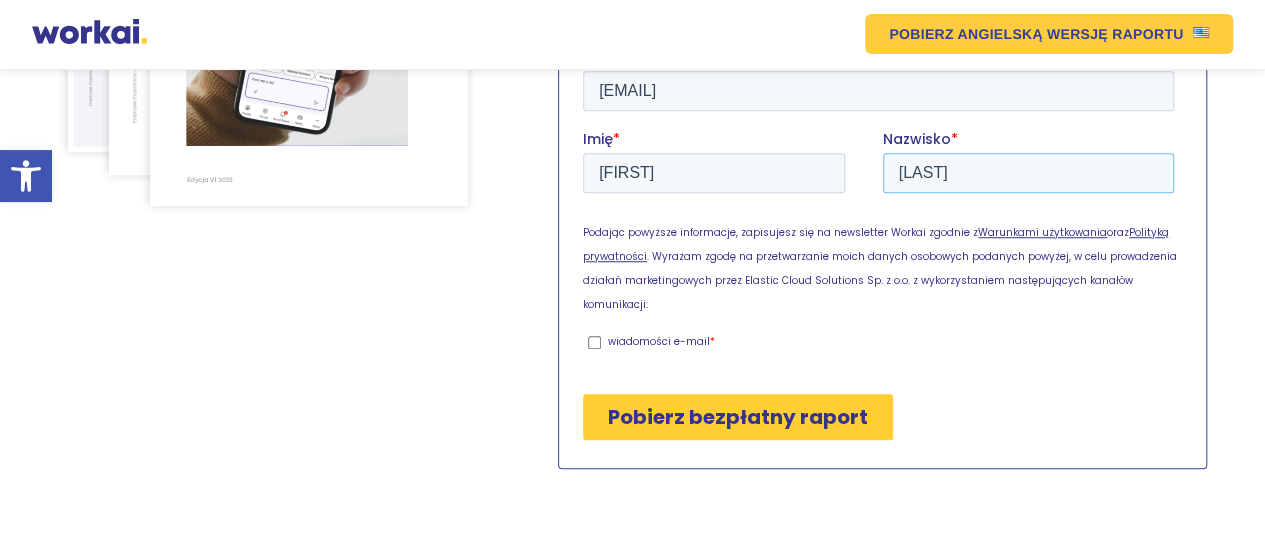 scroll, scrollTop: 651, scrollLeft: 0, axis: vertical 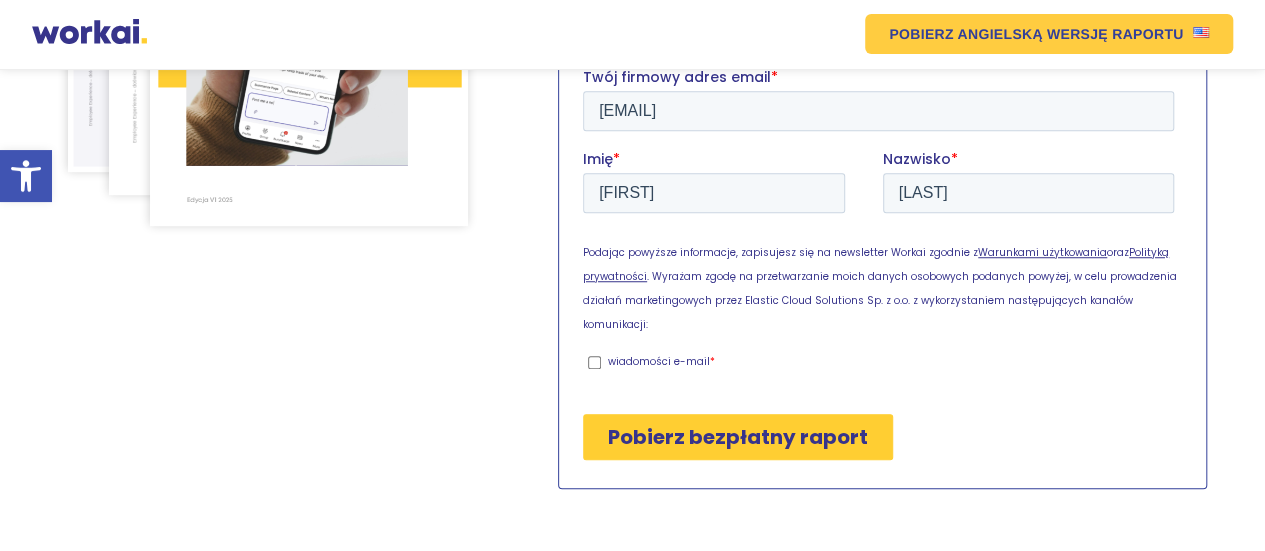 click on "wiadomości e-mail *" at bounding box center (593, 362) 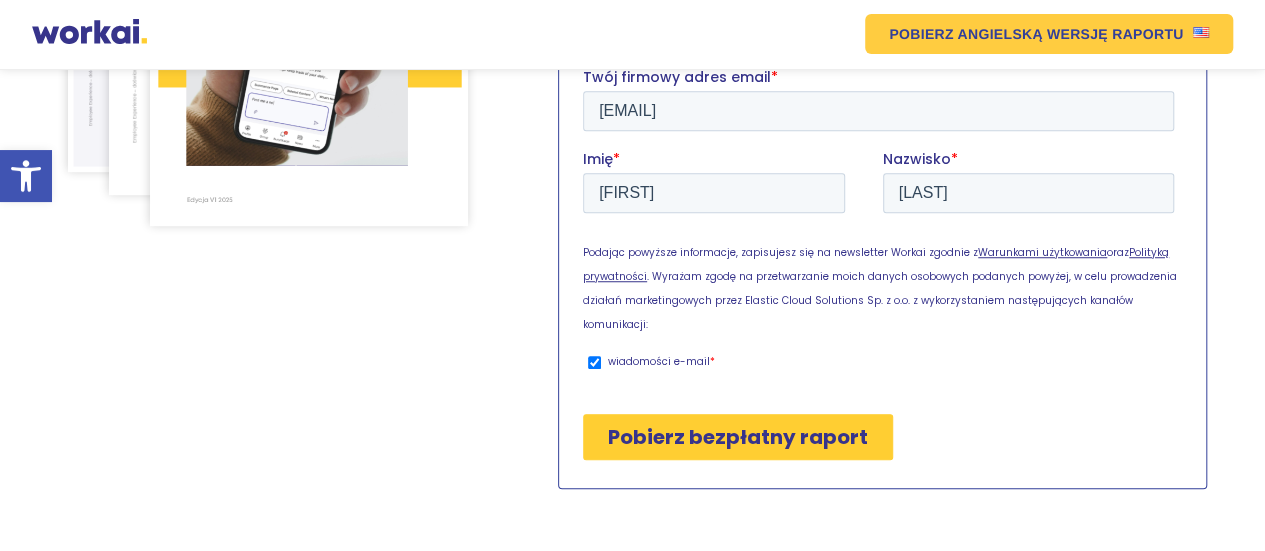 click on "Pobierz bezpłatny raport" at bounding box center [737, 437] 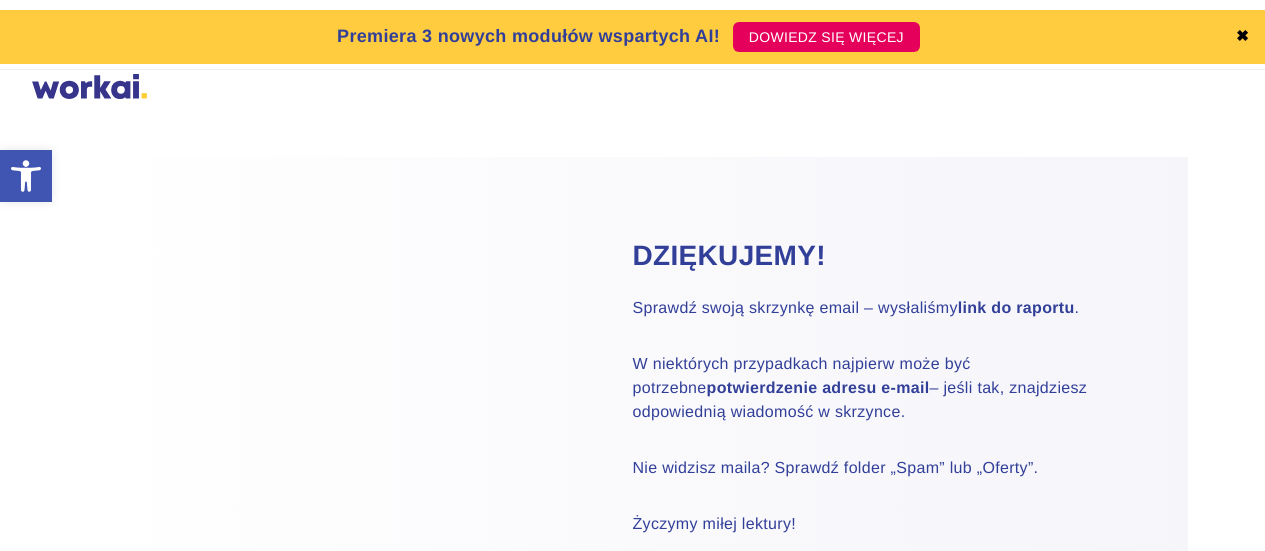 scroll, scrollTop: 0, scrollLeft: 0, axis: both 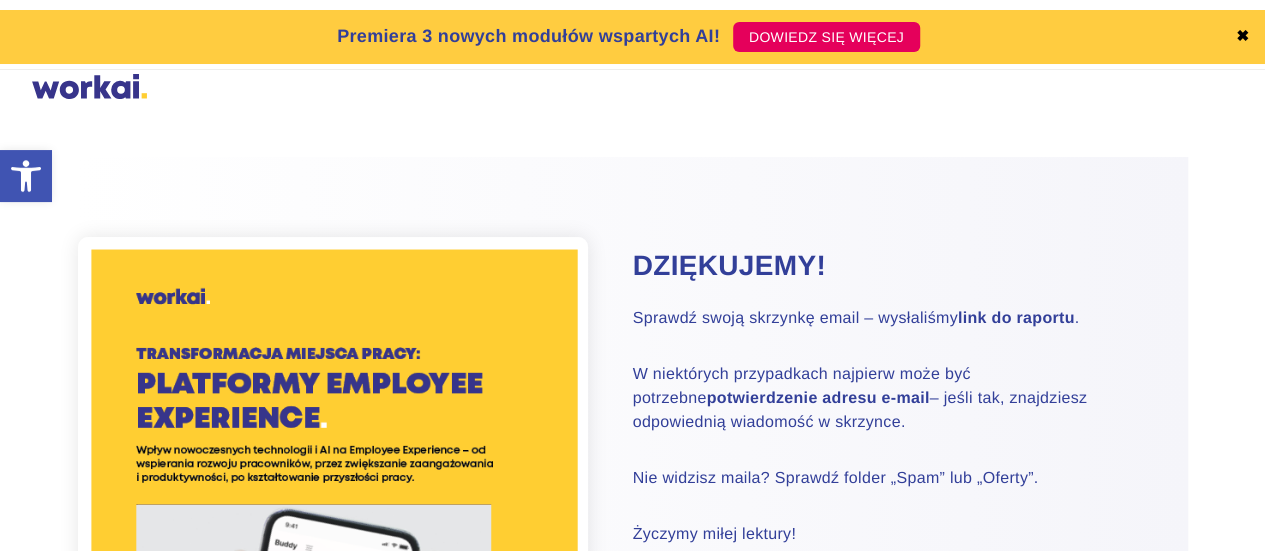 click on "✖" at bounding box center (1243, 37) 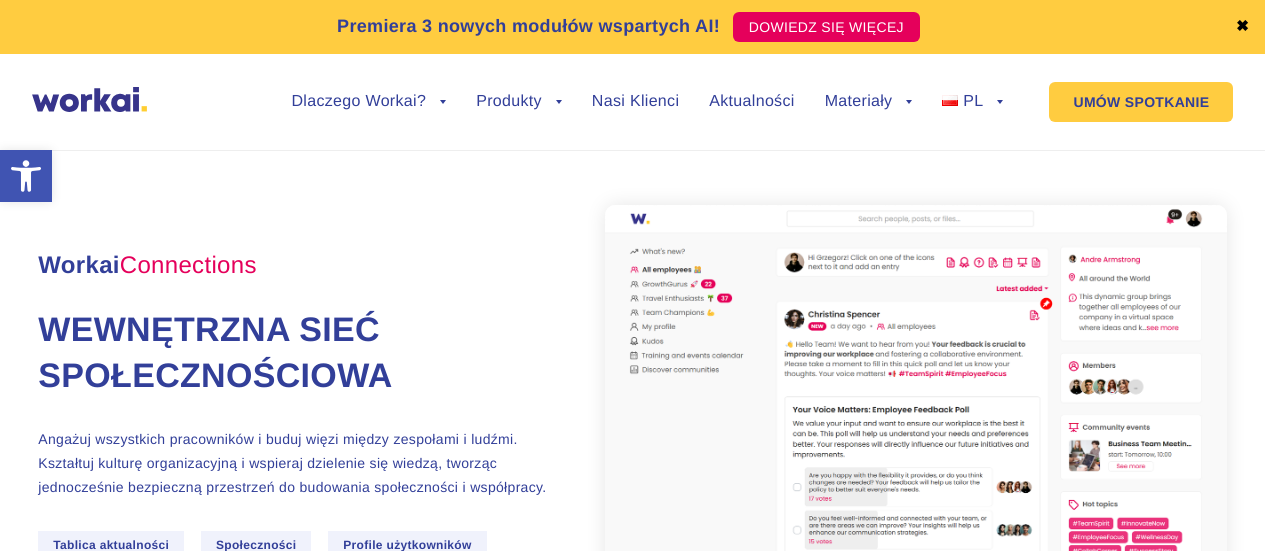 scroll, scrollTop: 0, scrollLeft: 0, axis: both 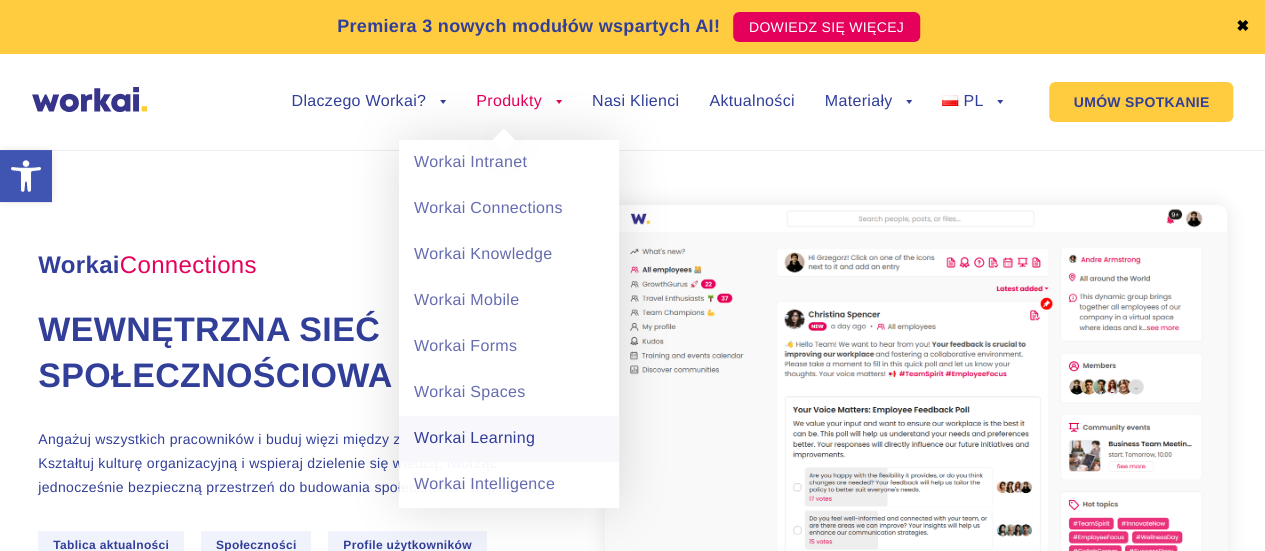 click on "Workai Learning" at bounding box center [509, 439] 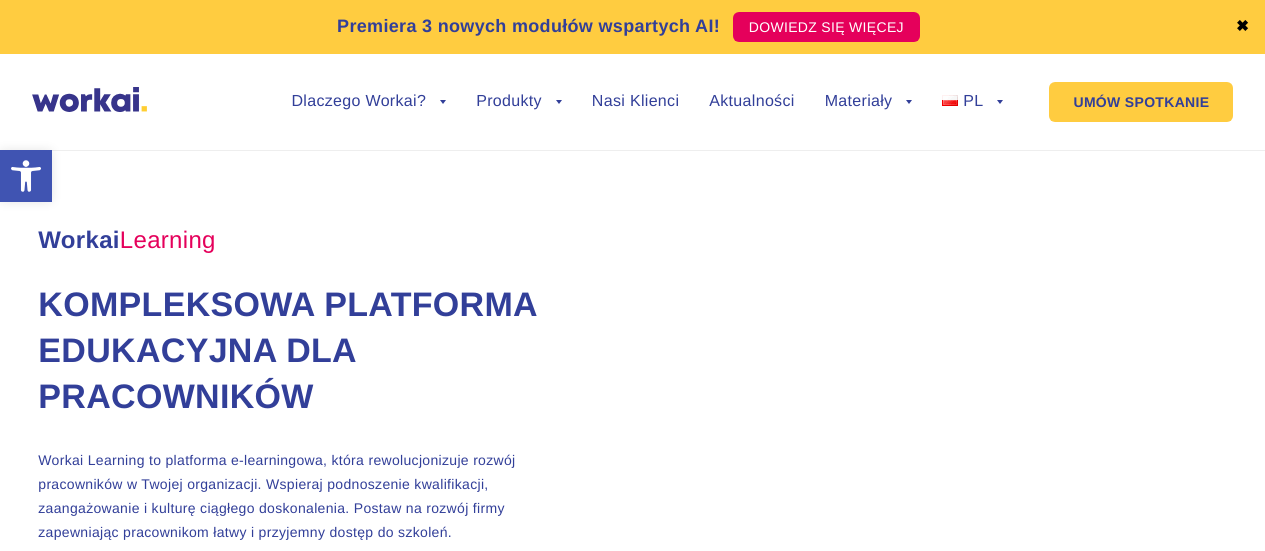 scroll, scrollTop: 0, scrollLeft: 0, axis: both 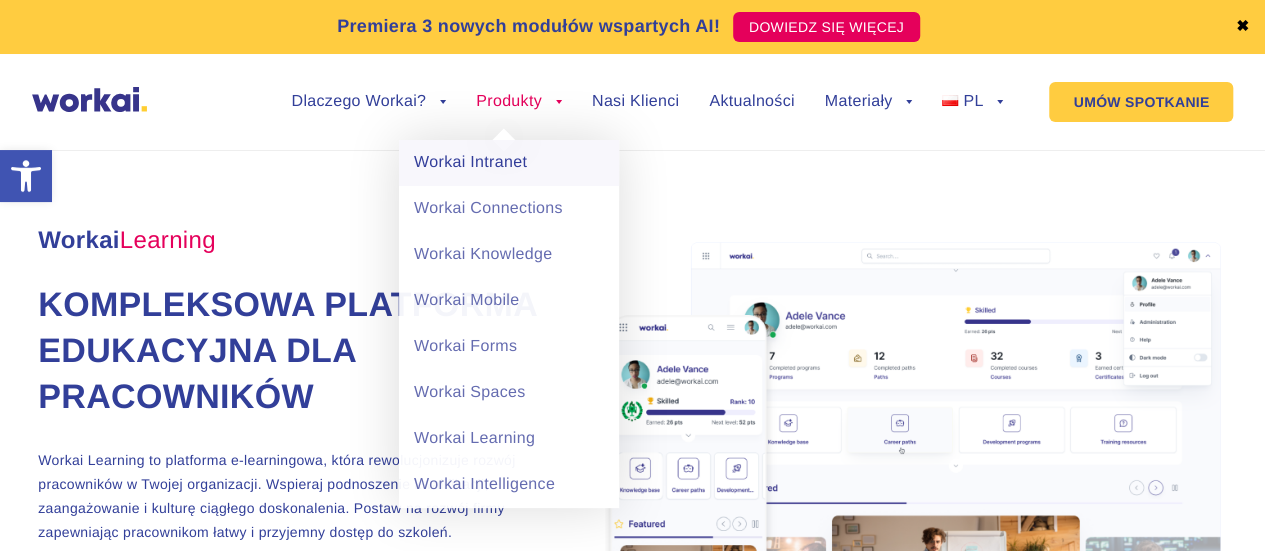 click on "Workai Intranet" at bounding box center [509, 163] 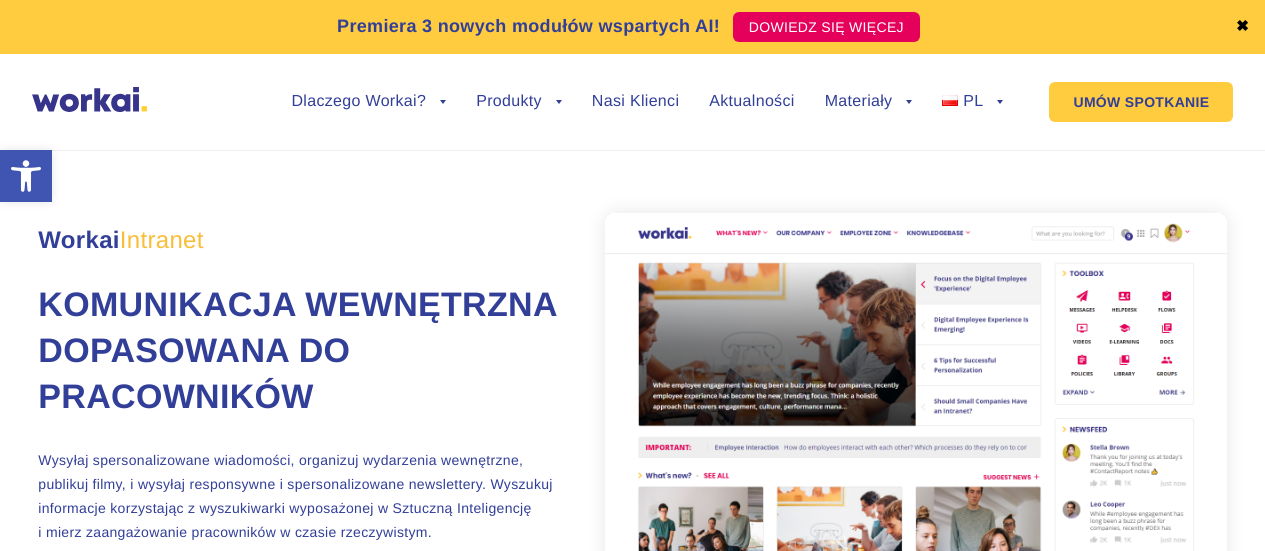scroll, scrollTop: 0, scrollLeft: 0, axis: both 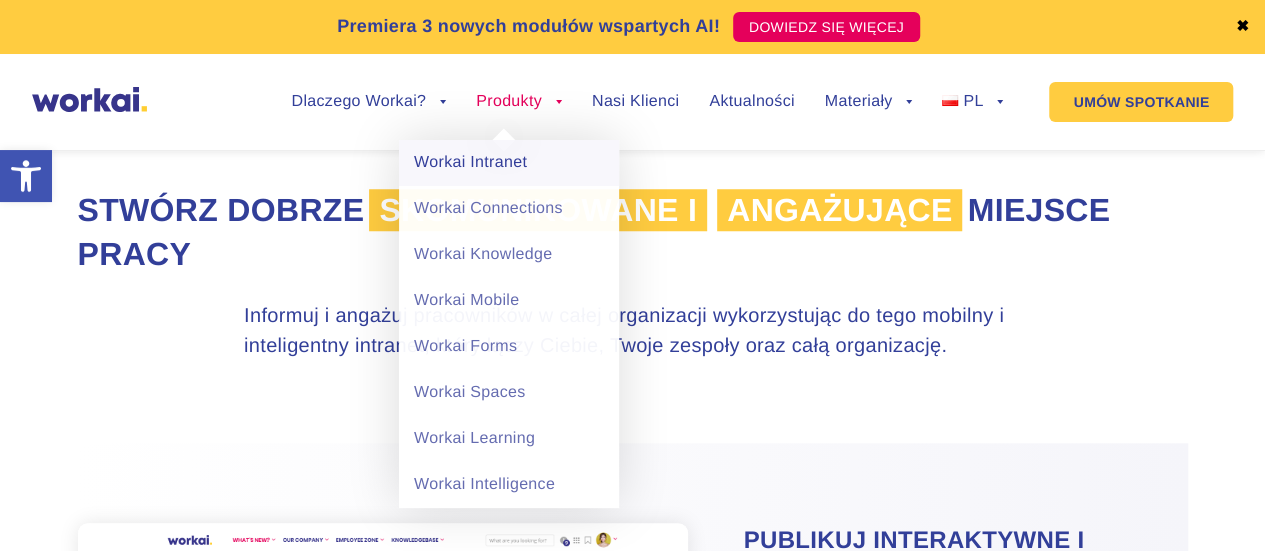 click on "Workai Intranet" at bounding box center [509, 163] 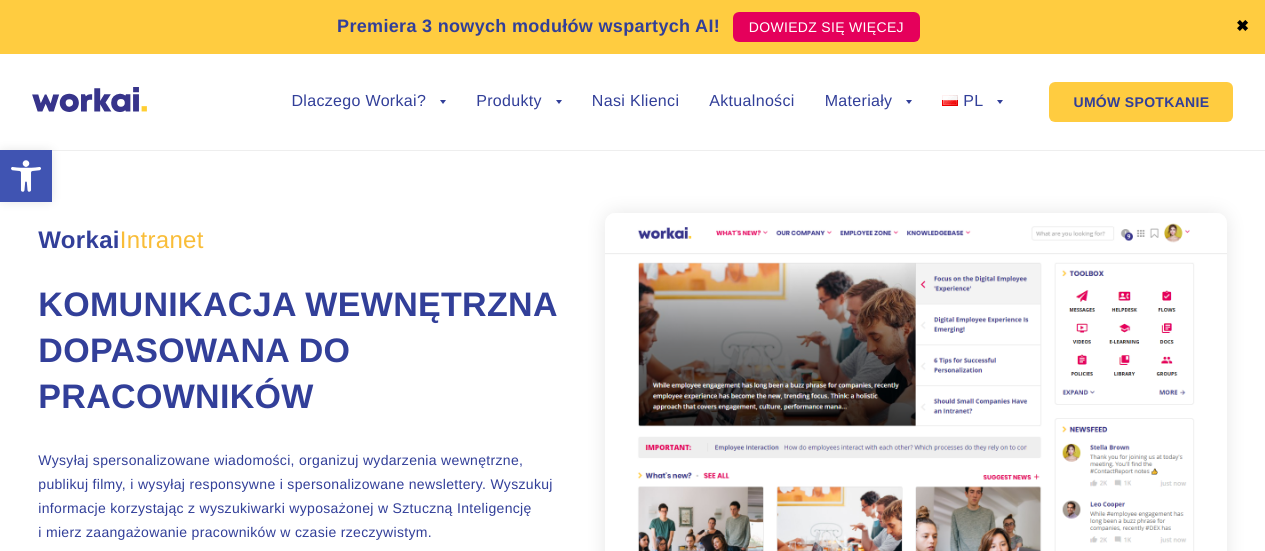 scroll, scrollTop: 0, scrollLeft: 0, axis: both 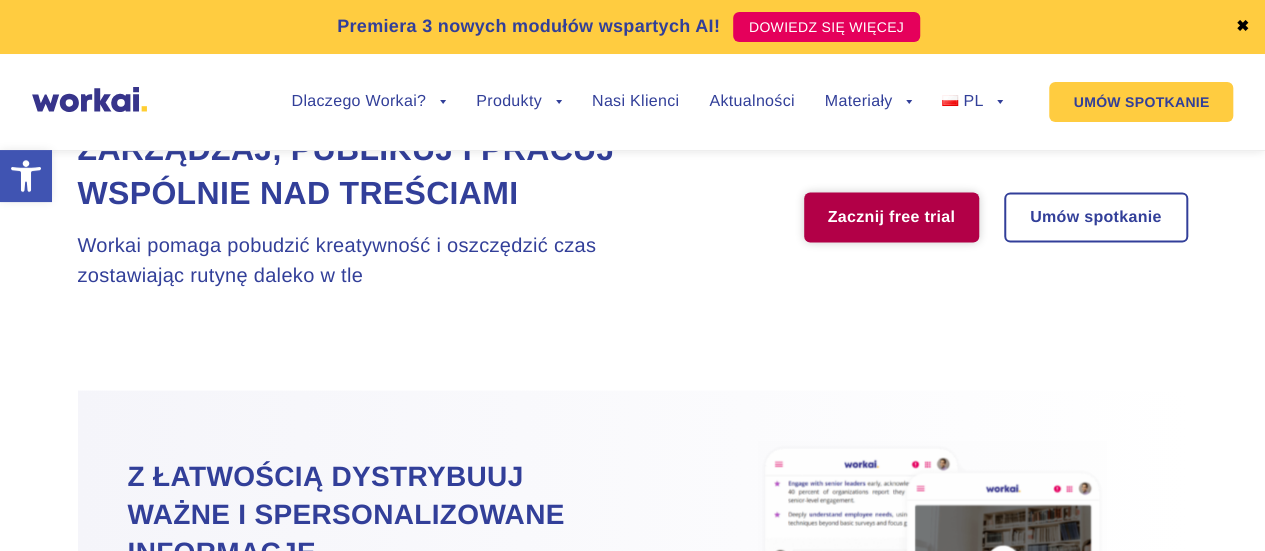 click on "Zacznij free trial" at bounding box center [892, 217] 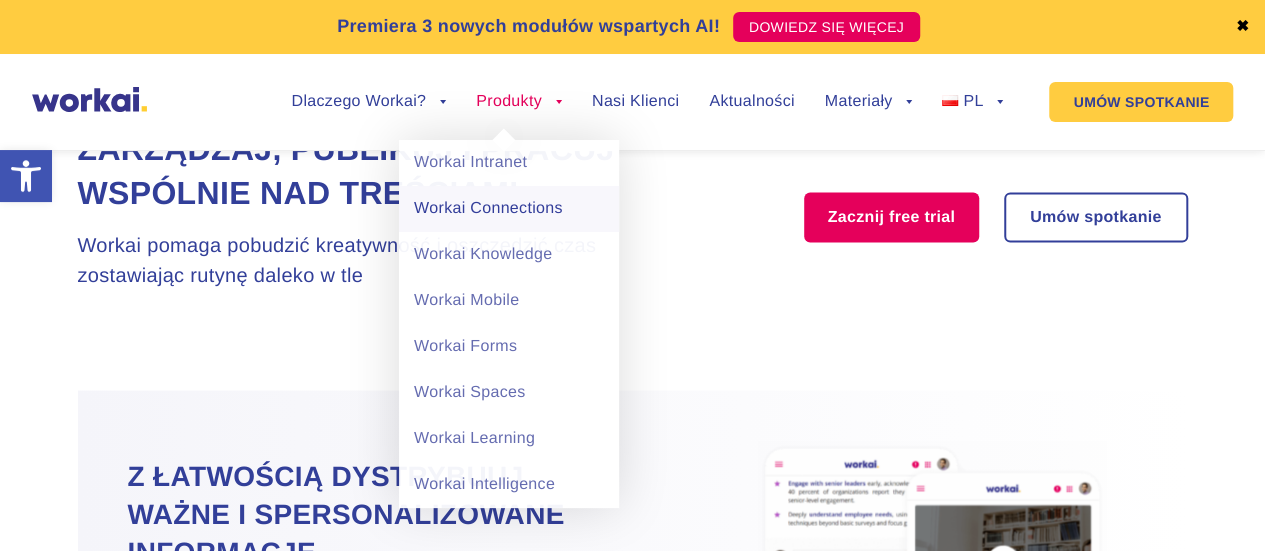click on "Workai Connections" at bounding box center (509, 209) 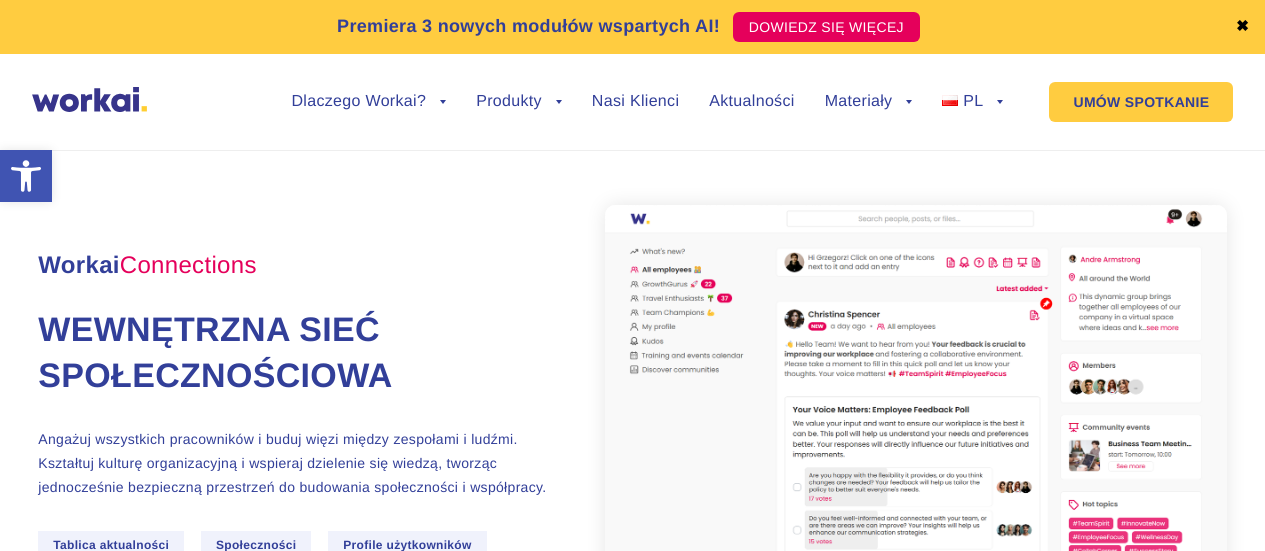 scroll, scrollTop: 0, scrollLeft: 0, axis: both 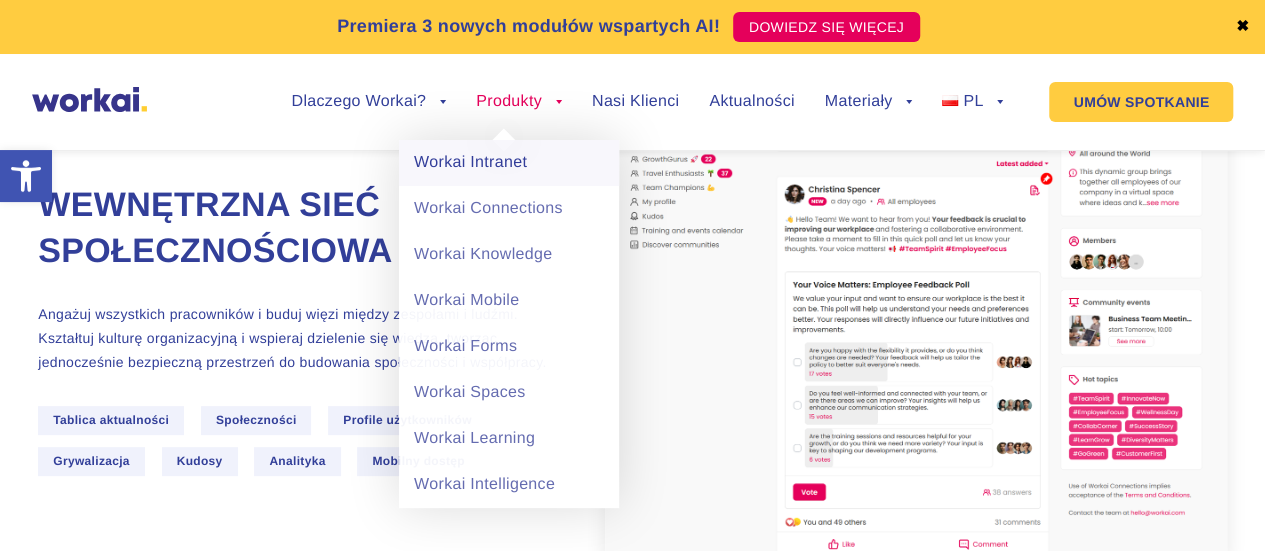 click on "Workai Intranet" at bounding box center [509, 163] 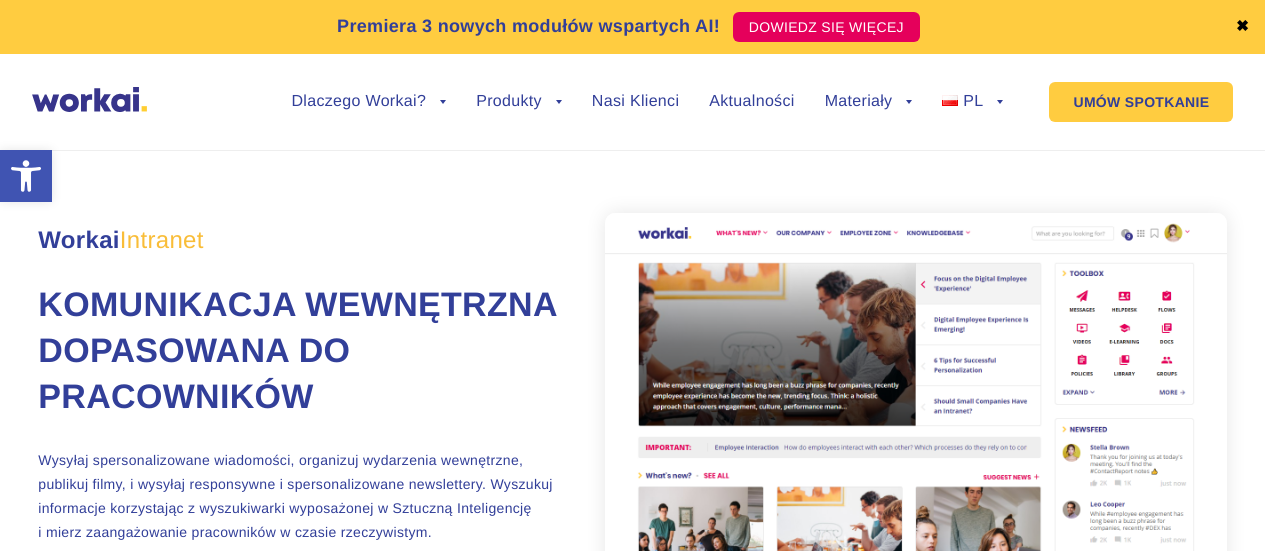 scroll, scrollTop: 0, scrollLeft: 0, axis: both 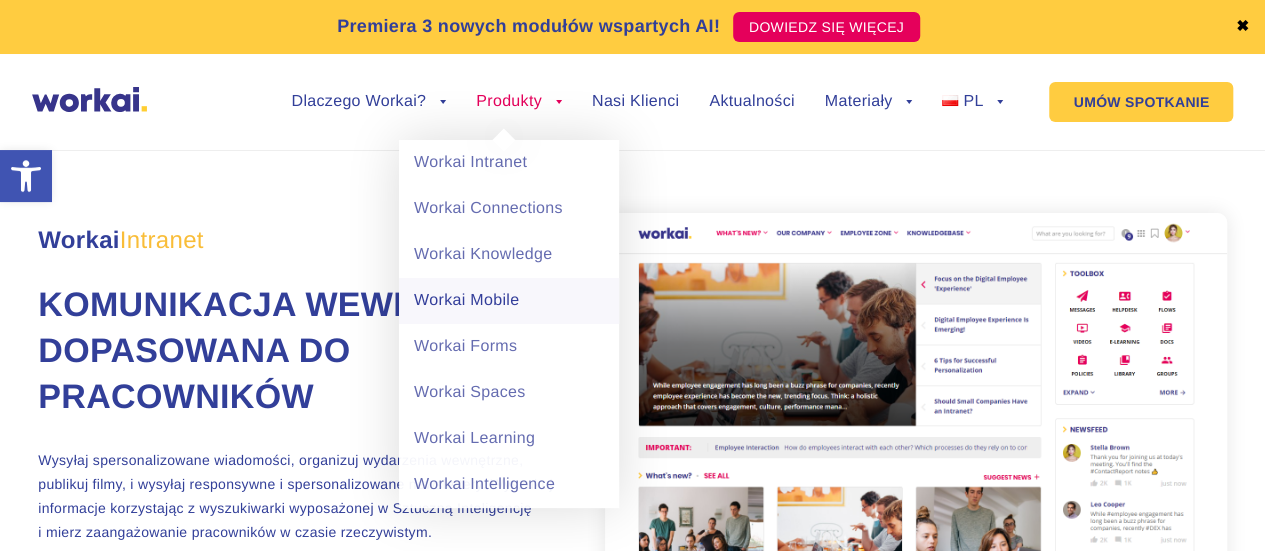 click on "Workai Mobile" at bounding box center [509, 301] 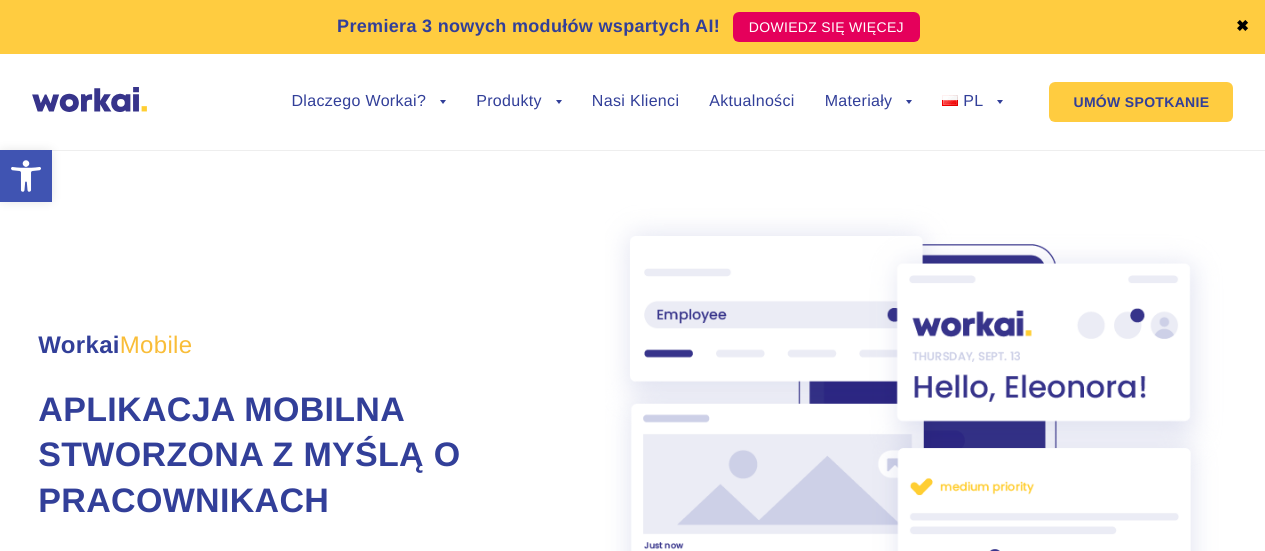 scroll, scrollTop: 0, scrollLeft: 0, axis: both 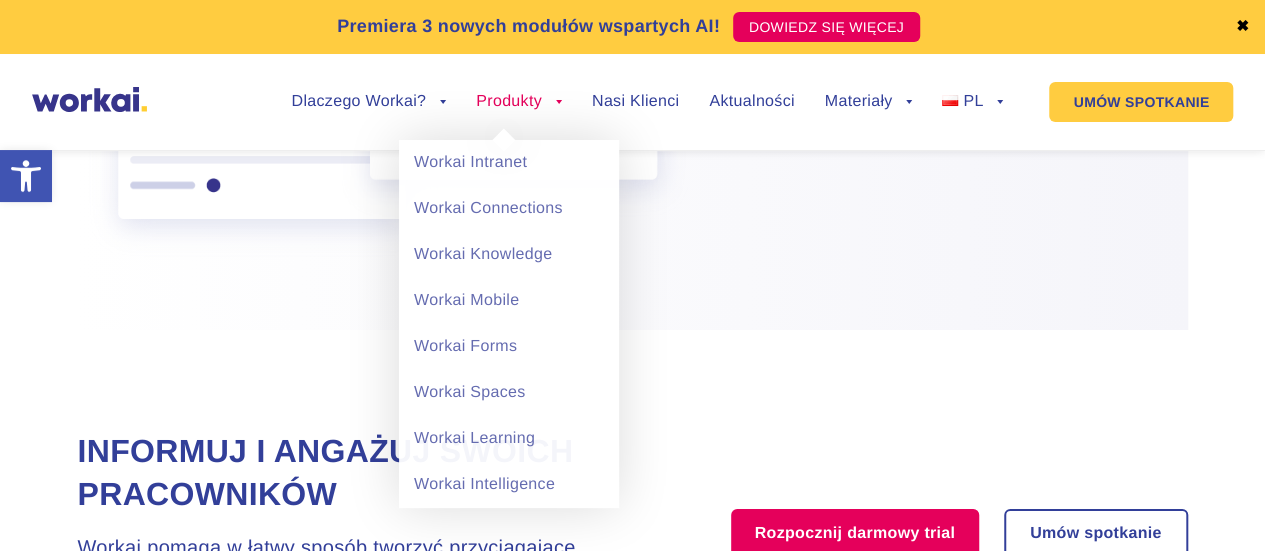 click on "Produkty" at bounding box center [519, 102] 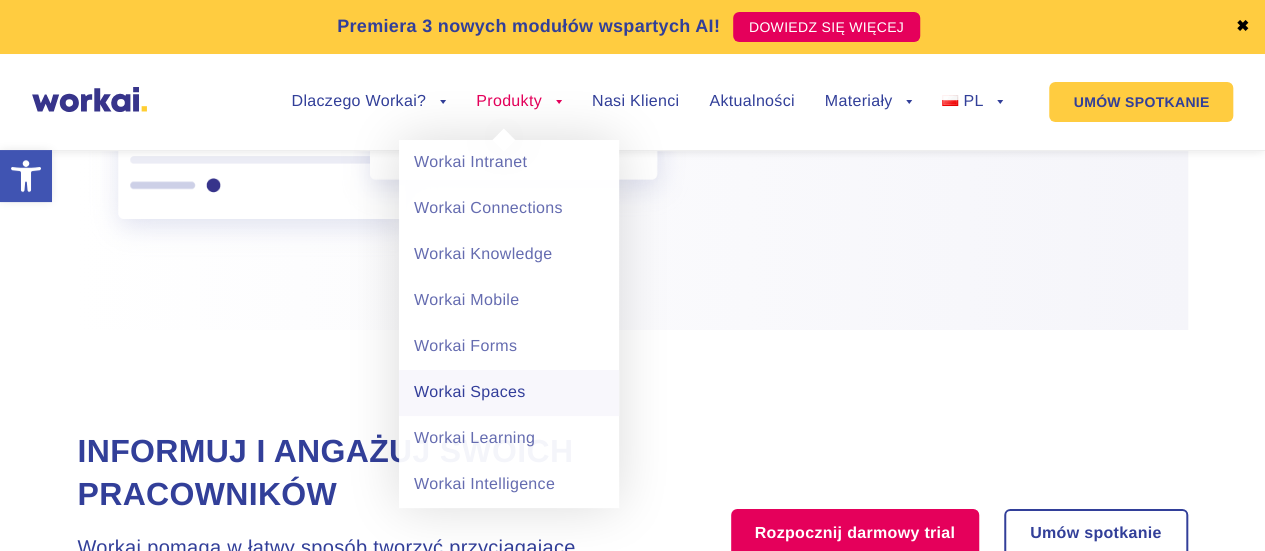 click on "Workai Spaces" at bounding box center (509, 393) 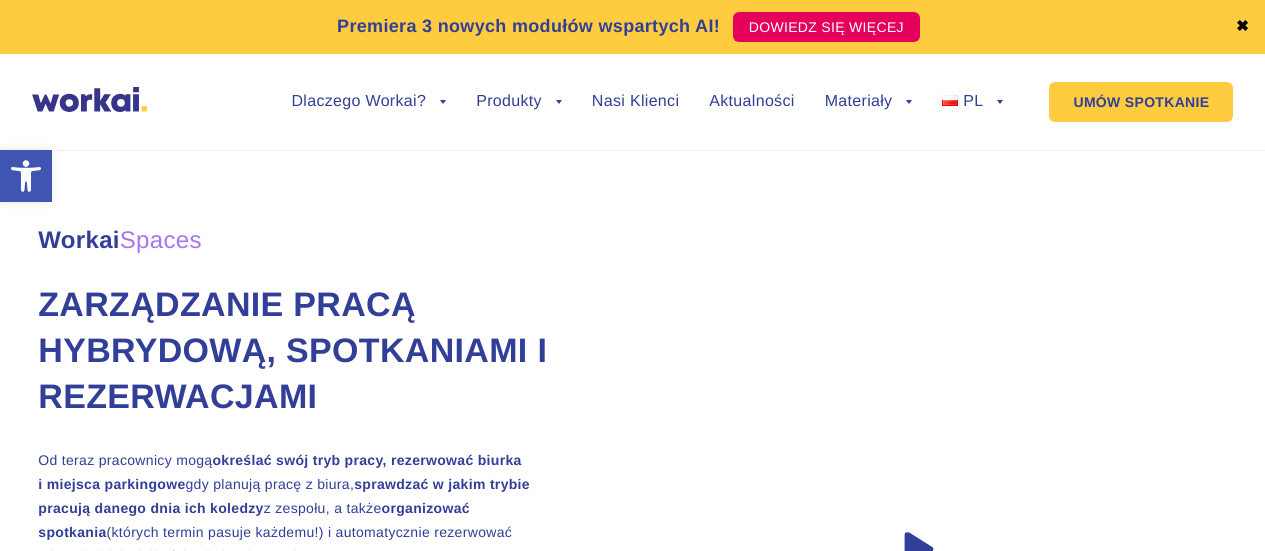 scroll, scrollTop: 0, scrollLeft: 0, axis: both 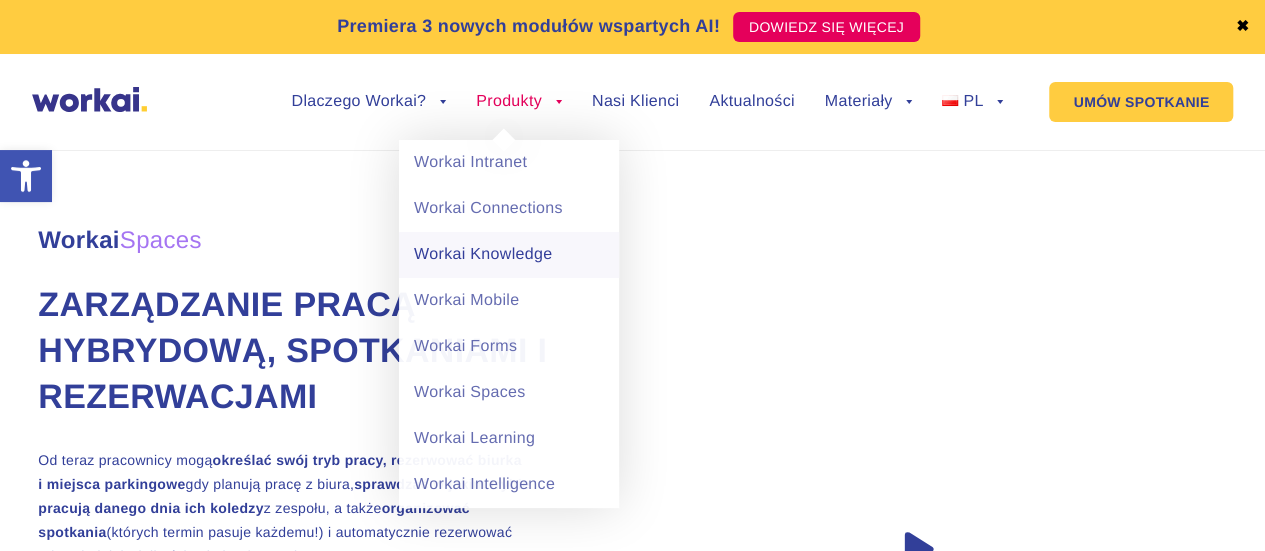 click on "Workai Knowledge" at bounding box center (509, 255) 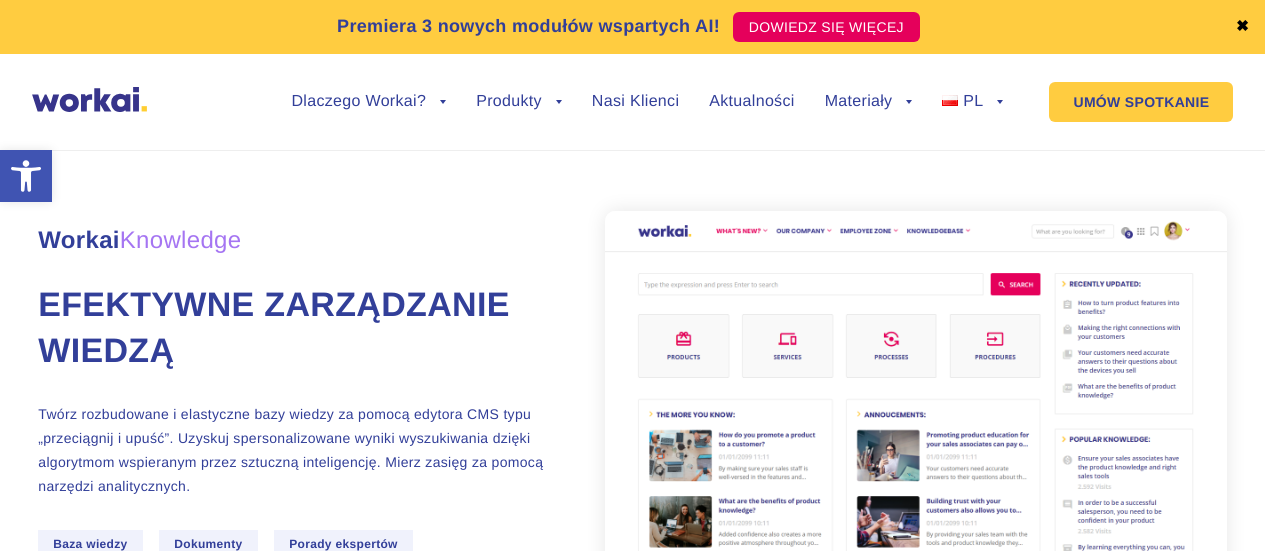 scroll, scrollTop: 0, scrollLeft: 0, axis: both 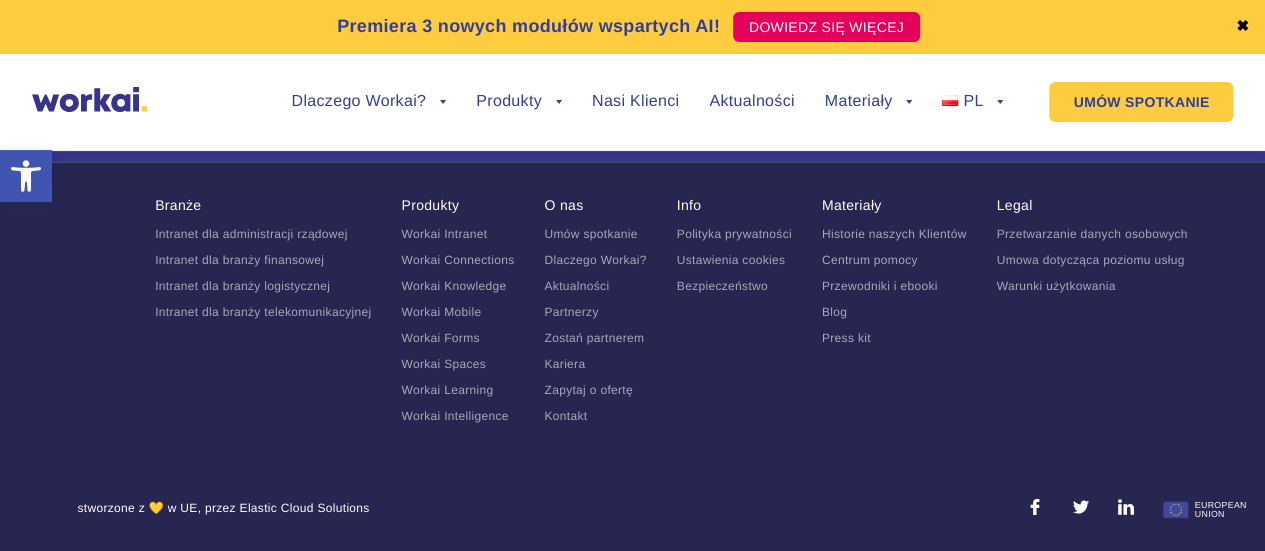 click on "Zapytaj o ofertę" at bounding box center (588, 390) 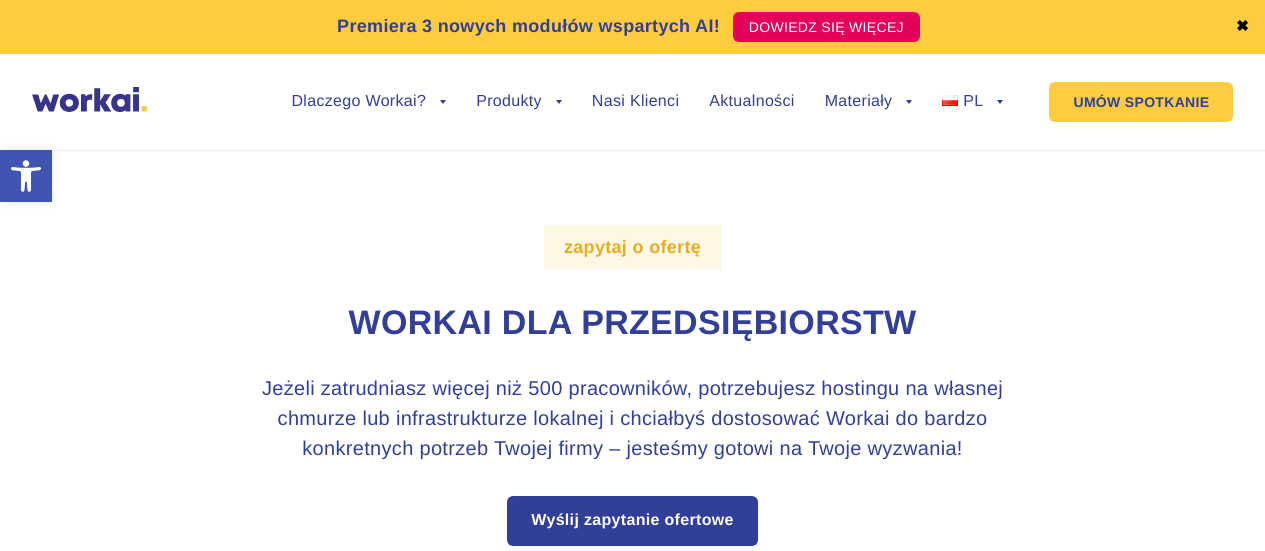 scroll, scrollTop: 0, scrollLeft: 0, axis: both 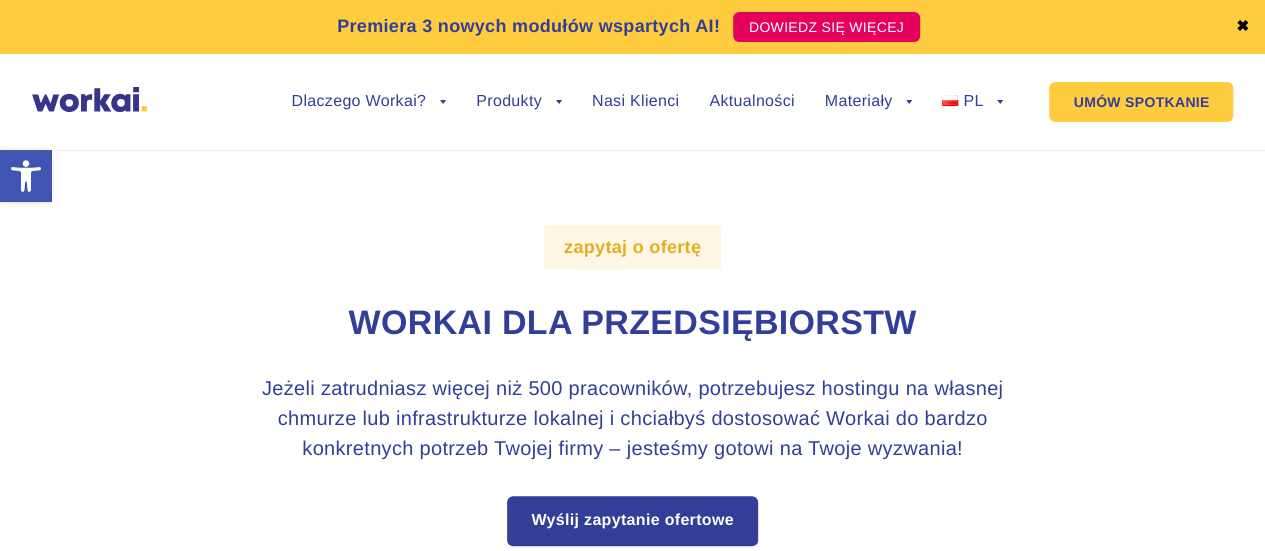 click on "zapytaj o ofertę" at bounding box center (632, 247) 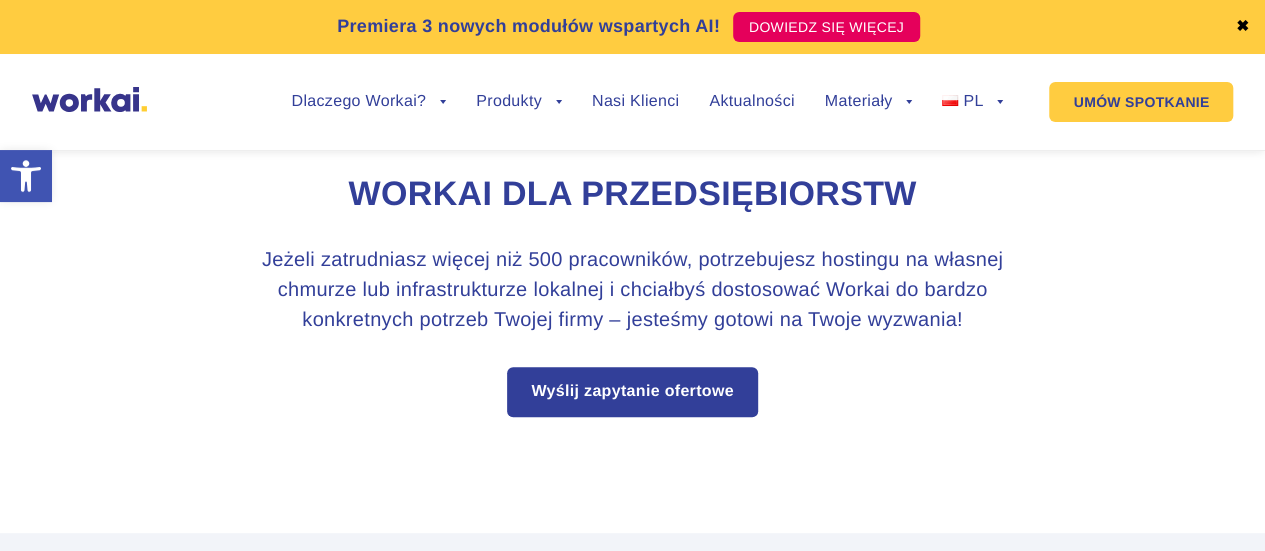 scroll, scrollTop: 0, scrollLeft: 0, axis: both 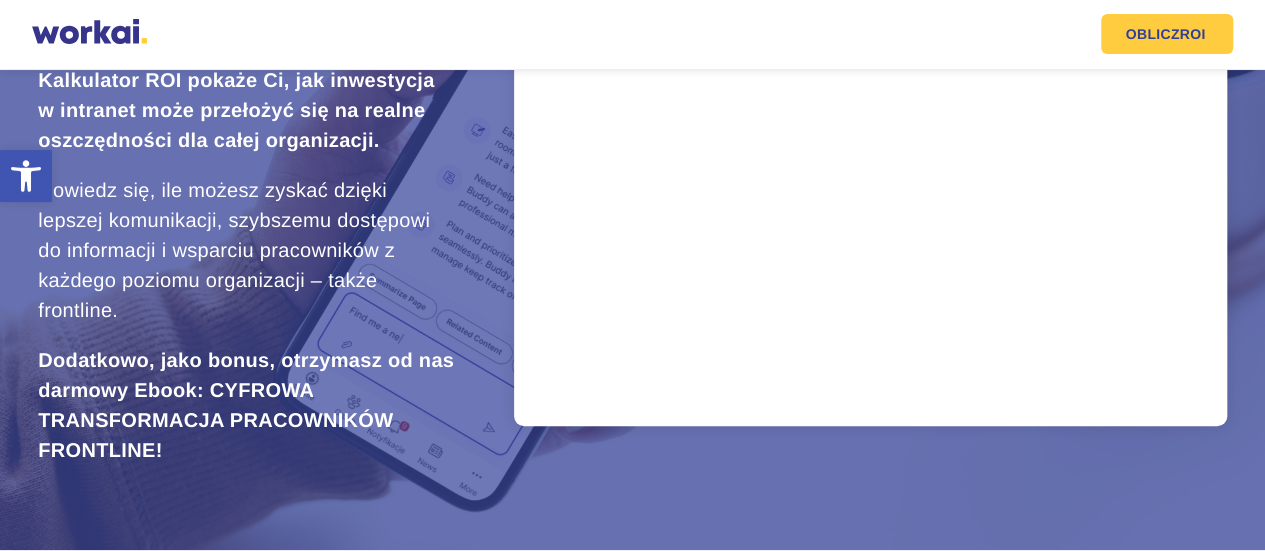 click on "Skip to content
Otwórz pasek narzędzi
Narzędzia ułatwień dostępu
Narzędzia ułatwień dostępu
Zwiększ tekst Zwiększ tekst
Zmniejsz tekst Zmniejsz tekst
Skala odcieni szarości Skala odcieni szarości
Wysoki kontrast Wysoki kontrast
Negatywny kontrast Negatywny kontrast
Jasne tło Jasne tło
Podkreślone odnośniki Podkreślone odnośniki
Czytelna czcionka Czytelna czcionka
Reset
Reset" at bounding box center [632, 1313] 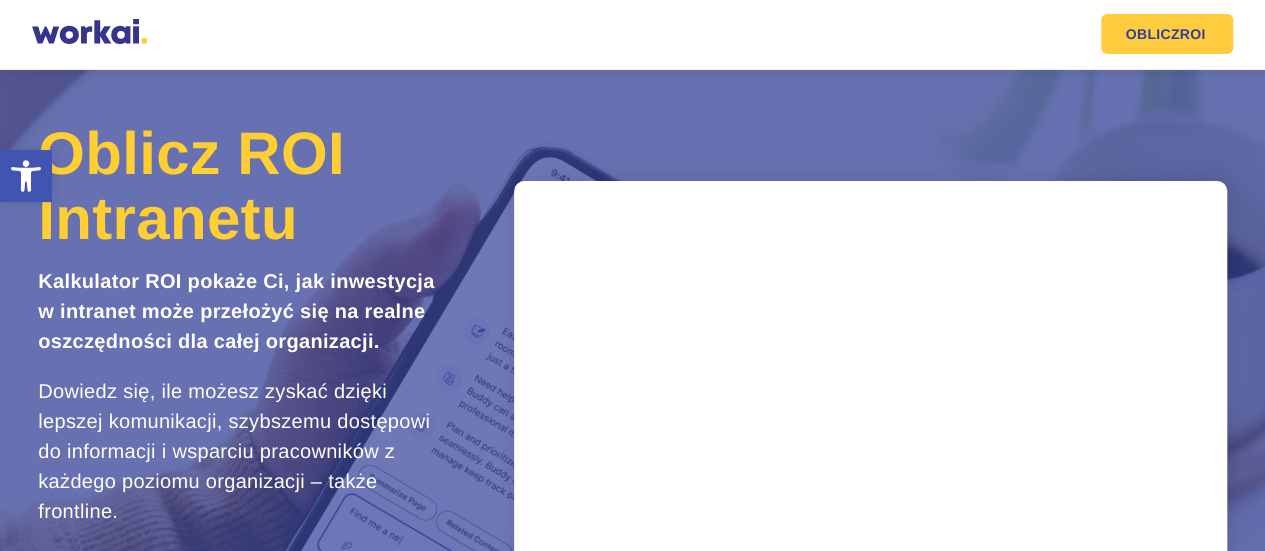 scroll, scrollTop: 0, scrollLeft: 0, axis: both 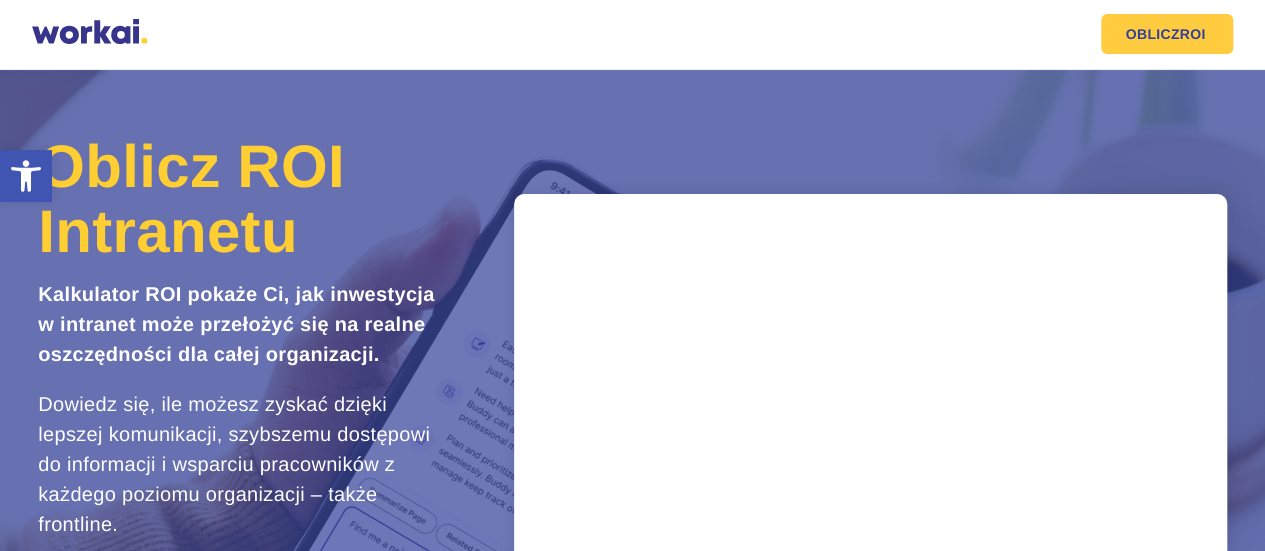 click on "Dlaczego Workai?
back
Dlaczego Workai?
Kalkulator ROI Intranetu
Bezpieczeństwo
Produkty
back
Workai Intranet
Workai Connections
Workai Knowledge
Workai Mobile
Workai Forms
Workai Spaces
Workai Learning
Workai Intelligence
Nasi Klienci
Aktualności
Materiały
back
Centrum pomocy
Przewodniki i ebooki
Blog
PL
back
EN
FR
ES
DE
undefined
OBLICZ  ROI
pl" at bounding box center [632, 35] 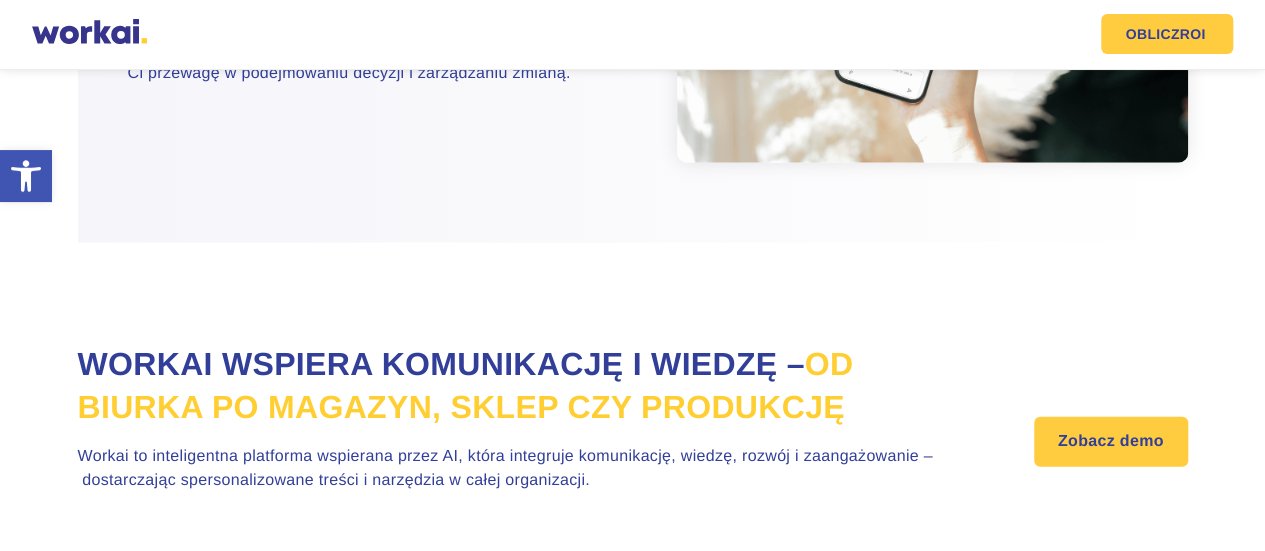 scroll, scrollTop: 2677, scrollLeft: 0, axis: vertical 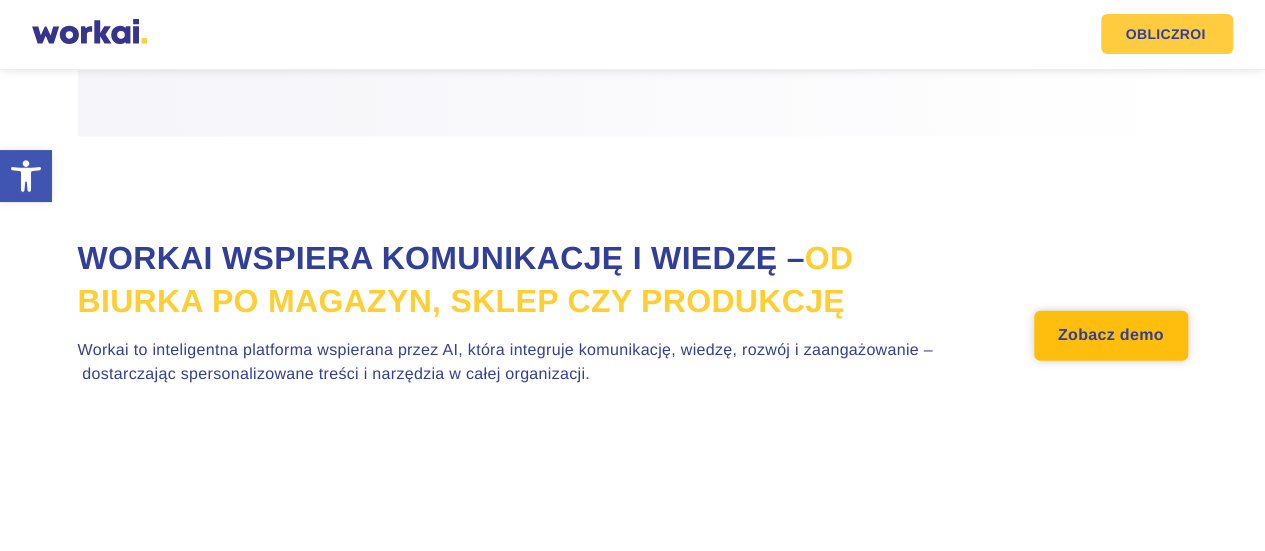 click on "Zobacz demo" at bounding box center [1111, 336] 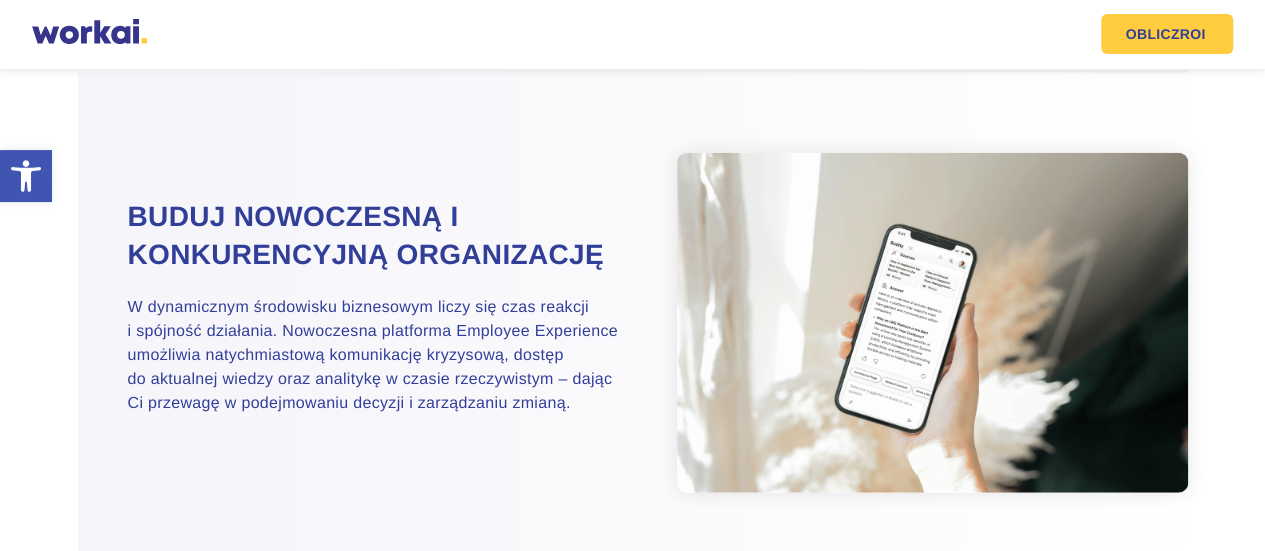 scroll, scrollTop: 2677, scrollLeft: 0, axis: vertical 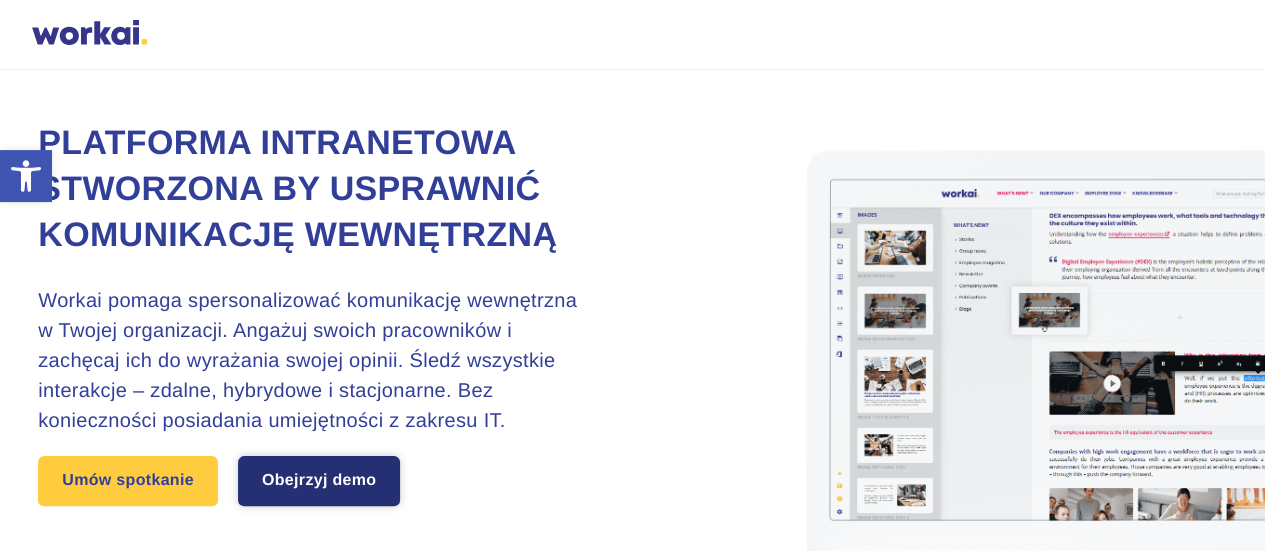click on "Obejrzyj demo" at bounding box center [319, 481] 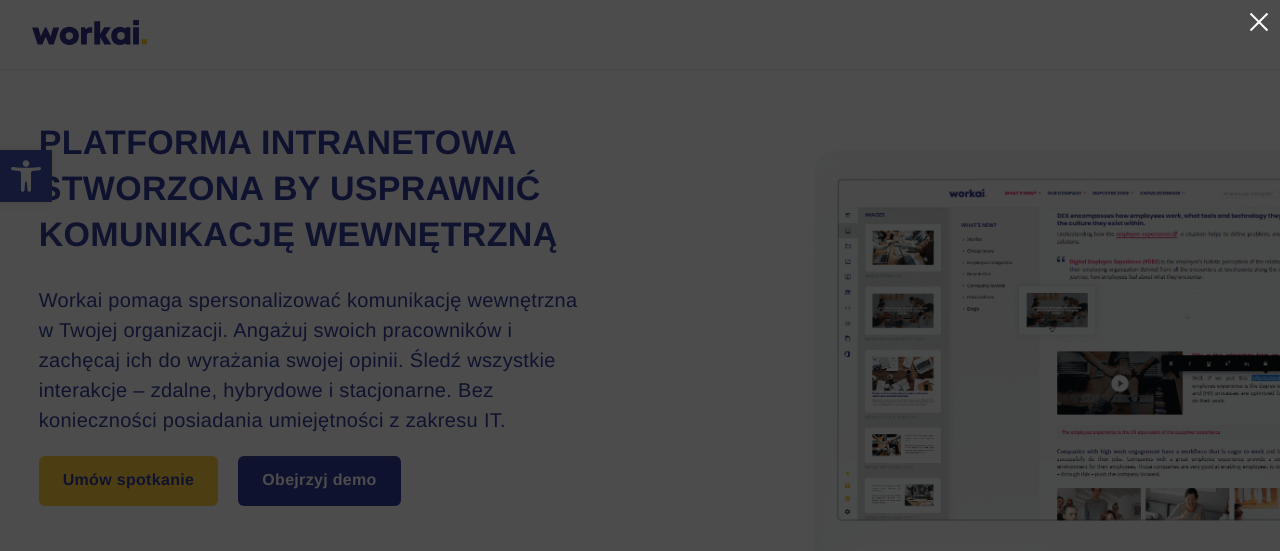 drag, startPoint x: 1261, startPoint y: 162, endPoint x: 1258, endPoint y: 188, distance: 26.172504 